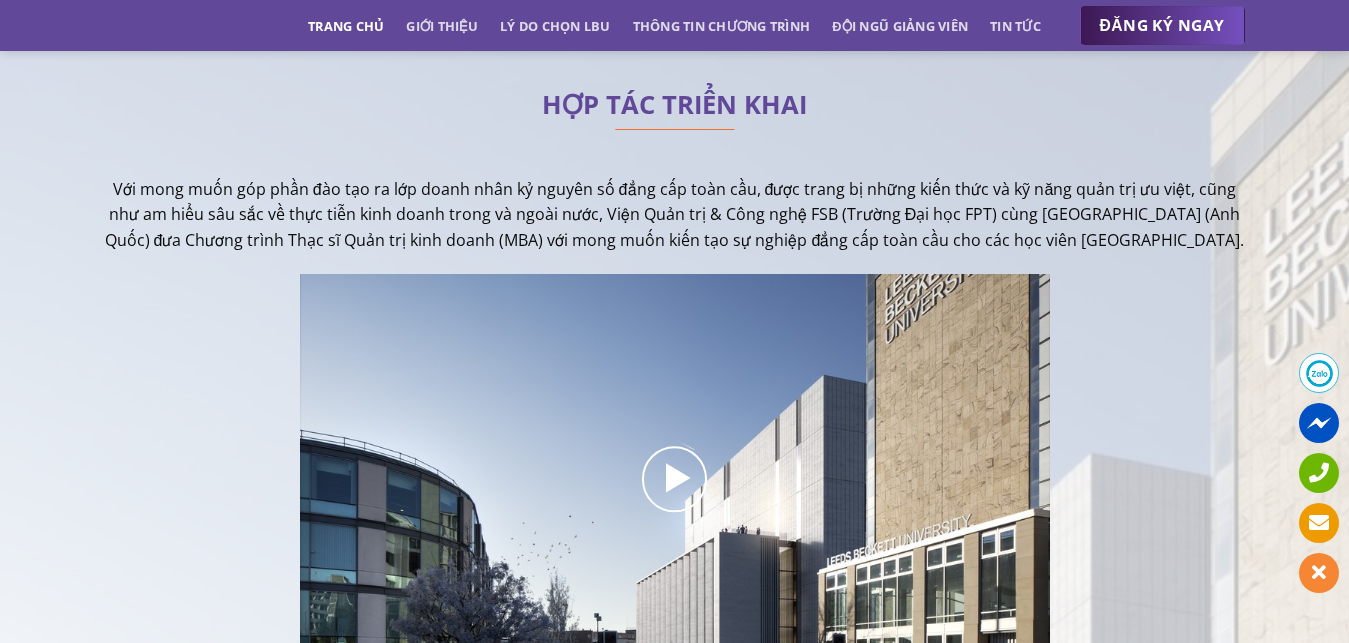 scroll, scrollTop: 510, scrollLeft: 0, axis: vertical 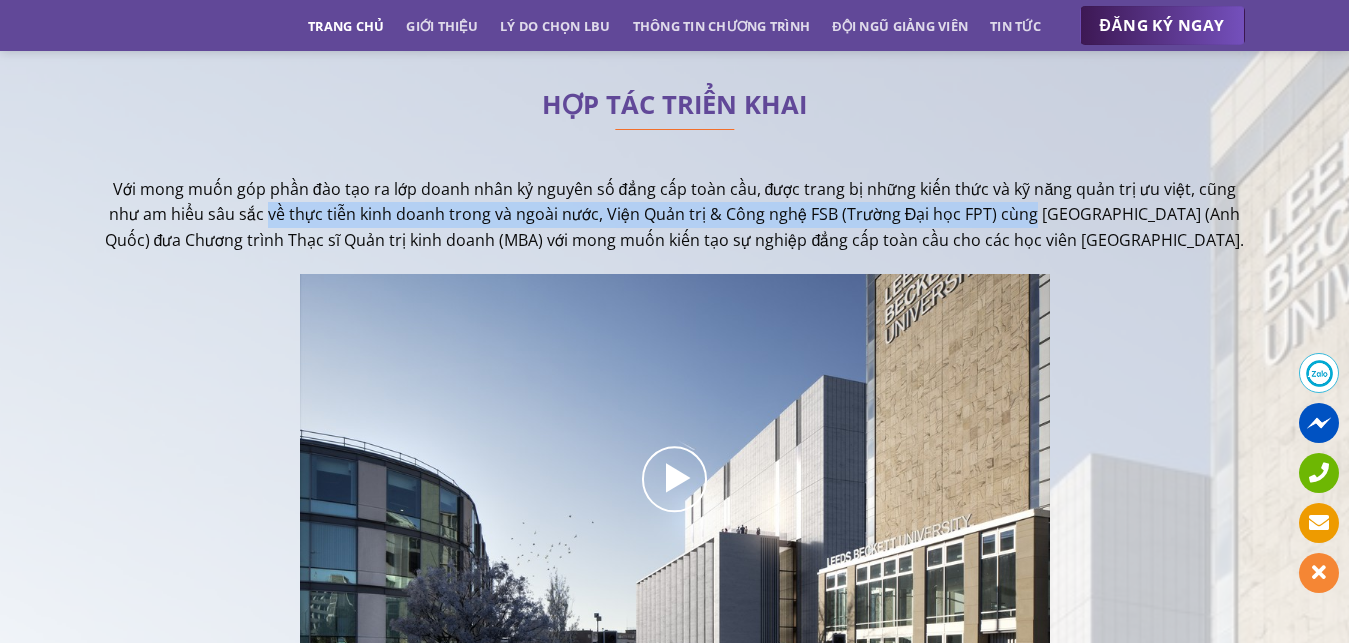 drag, startPoint x: 287, startPoint y: 214, endPoint x: 1050, endPoint y: 215, distance: 763.0007 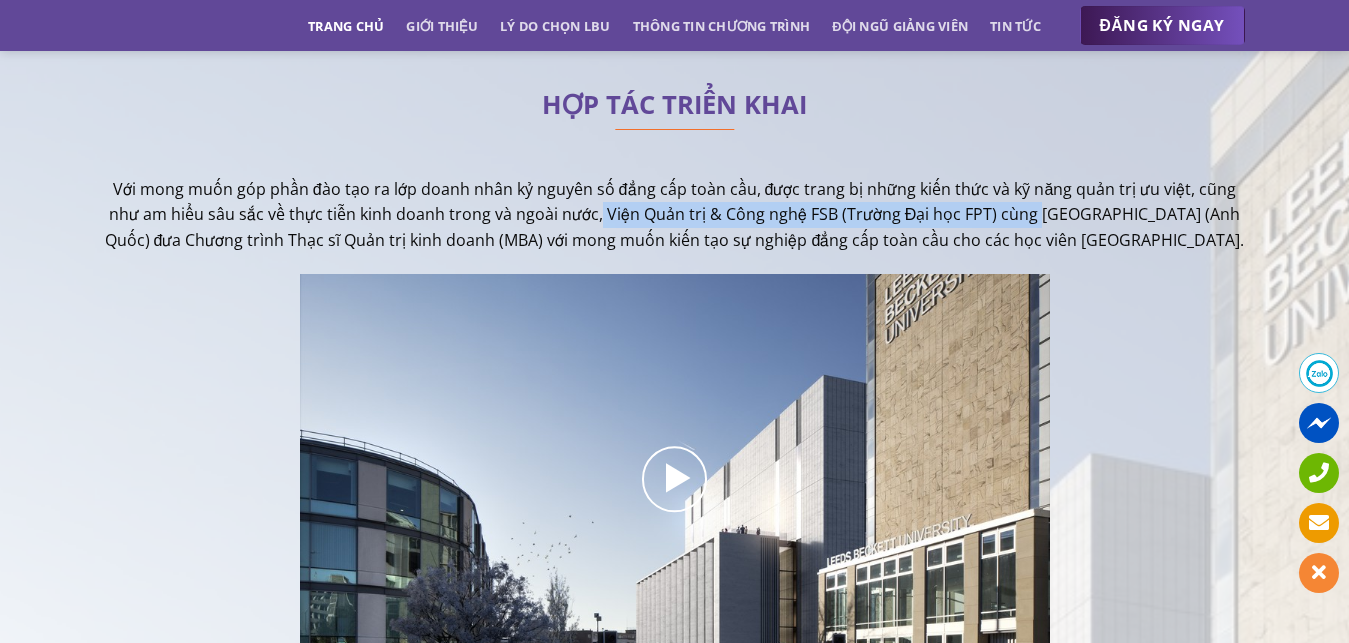 drag, startPoint x: 1055, startPoint y: 218, endPoint x: 620, endPoint y: 215, distance: 435.01035 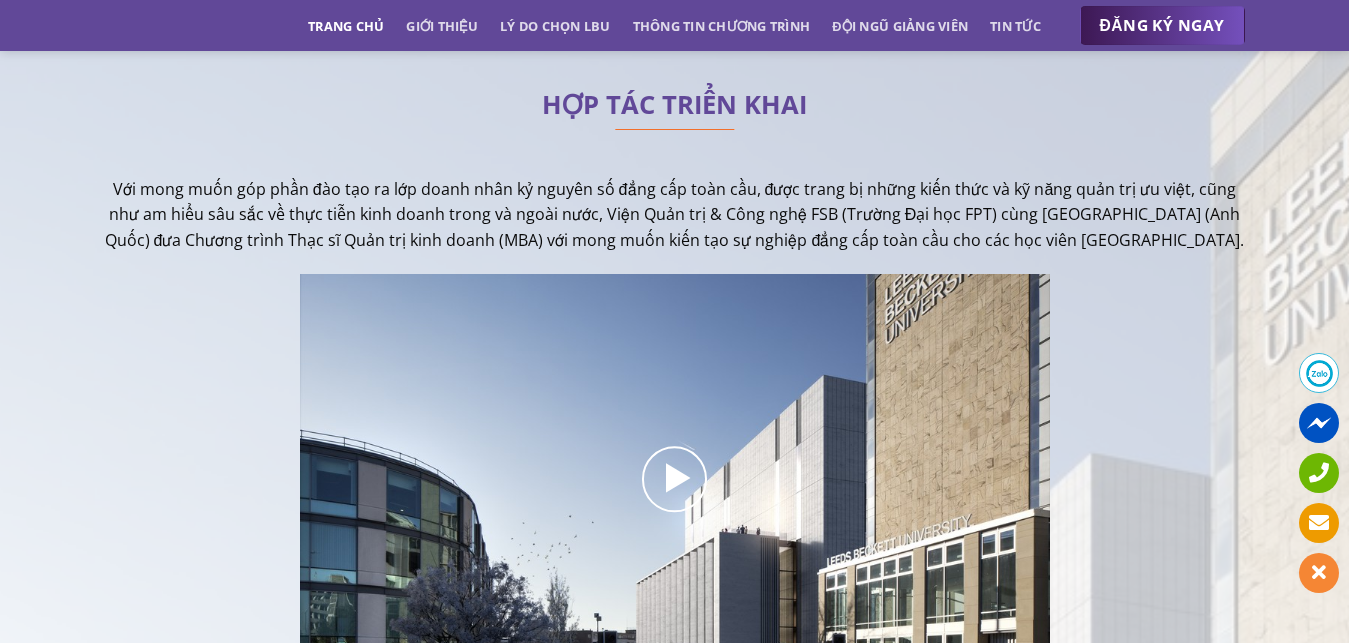 click on "Với mong muốn góp phần đào tạo ra lớp doanh nhân kỷ nguyên số đẳng cấp toàn cầu, được trang bị những kiến thức và kỹ năng quản trị ưu việt, cũng như am hiểu sâu sắc về thực tiễn kinh doanh trong và ngoài nước, Viện Quản trị & Công nghệ FSB (Trường Đại học FPT) cùng [GEOGRAPHIC_DATA] (Anh Quốc) đưa Chương trình Thạc sĩ Quản trị kinh doanh (MBA) với mong muốn kiến tạo sự nghiệp đẳng cấp toàn cầu cho các học viên [GEOGRAPHIC_DATA]." at bounding box center [675, 215] 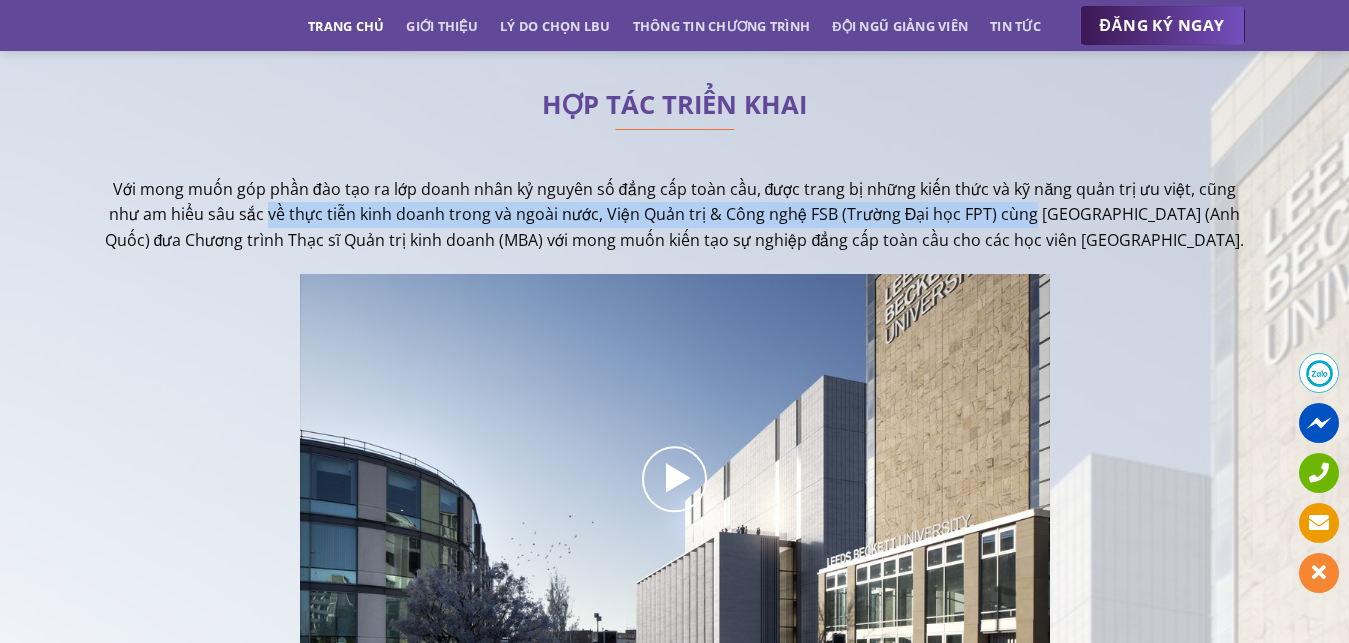drag, startPoint x: 289, startPoint y: 218, endPoint x: 1054, endPoint y: 221, distance: 765.00586 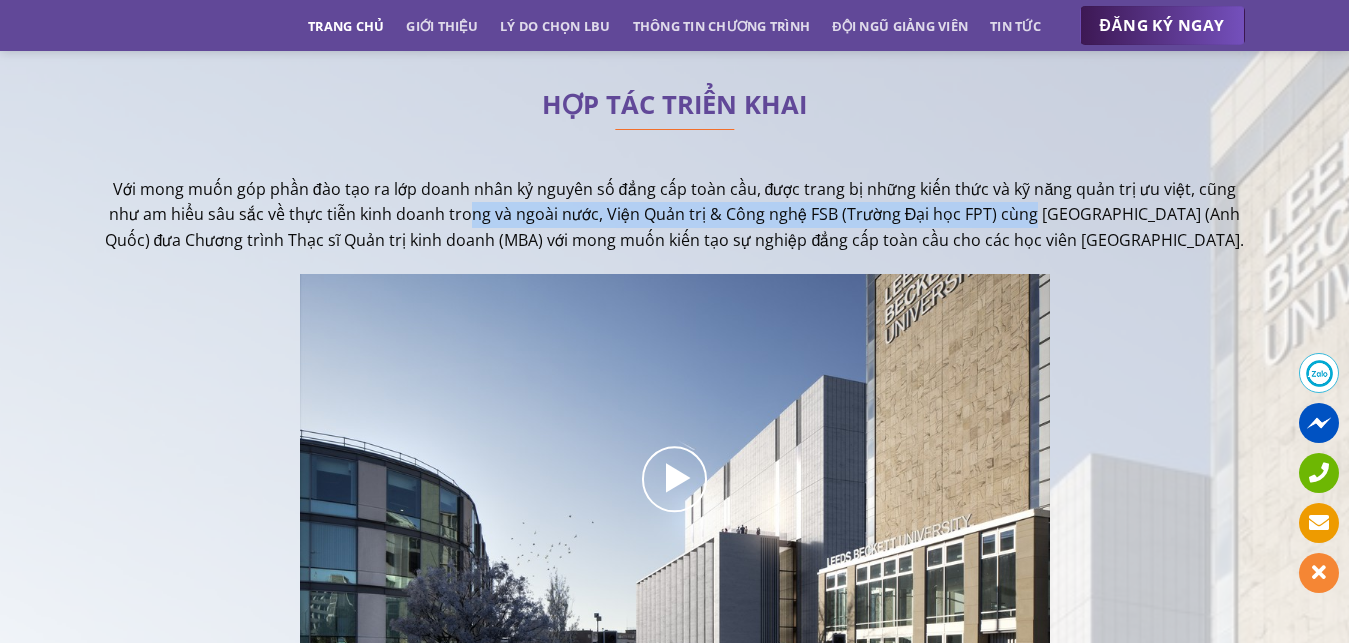 drag, startPoint x: 1054, startPoint y: 221, endPoint x: 475, endPoint y: 223, distance: 579.0035 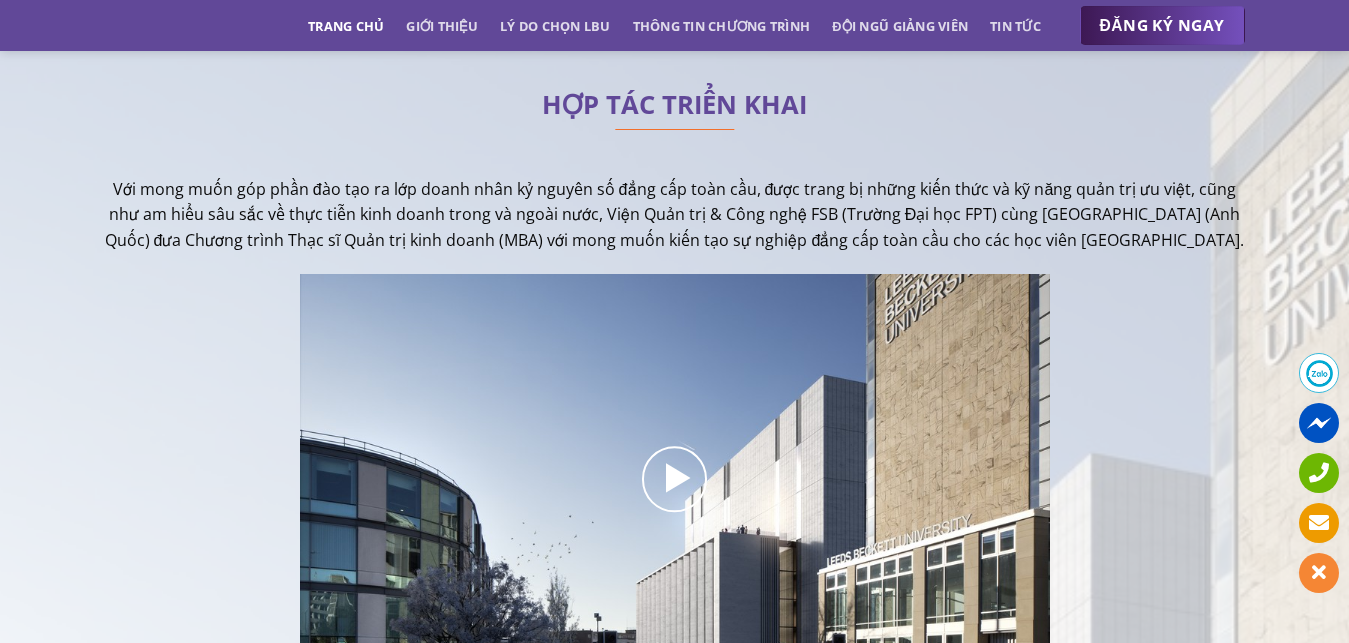 click on "Với mong muốn góp phần đào tạo ra lớp doanh nhân kỷ nguyên số đẳng cấp toàn cầu, được trang bị những kiến thức và kỹ năng quản trị ưu việt, cũng như am hiểu sâu sắc về thực tiễn kinh doanh trong và ngoài nước, Viện Quản trị & Công nghệ FSB (Trường Đại học FPT) cùng [GEOGRAPHIC_DATA] (Anh Quốc) đưa Chương trình Thạc sĩ Quản trị kinh doanh (MBA) với mong muốn kiến tạo sự nghiệp đẳng cấp toàn cầu cho các học viên [GEOGRAPHIC_DATA]." at bounding box center [675, 215] 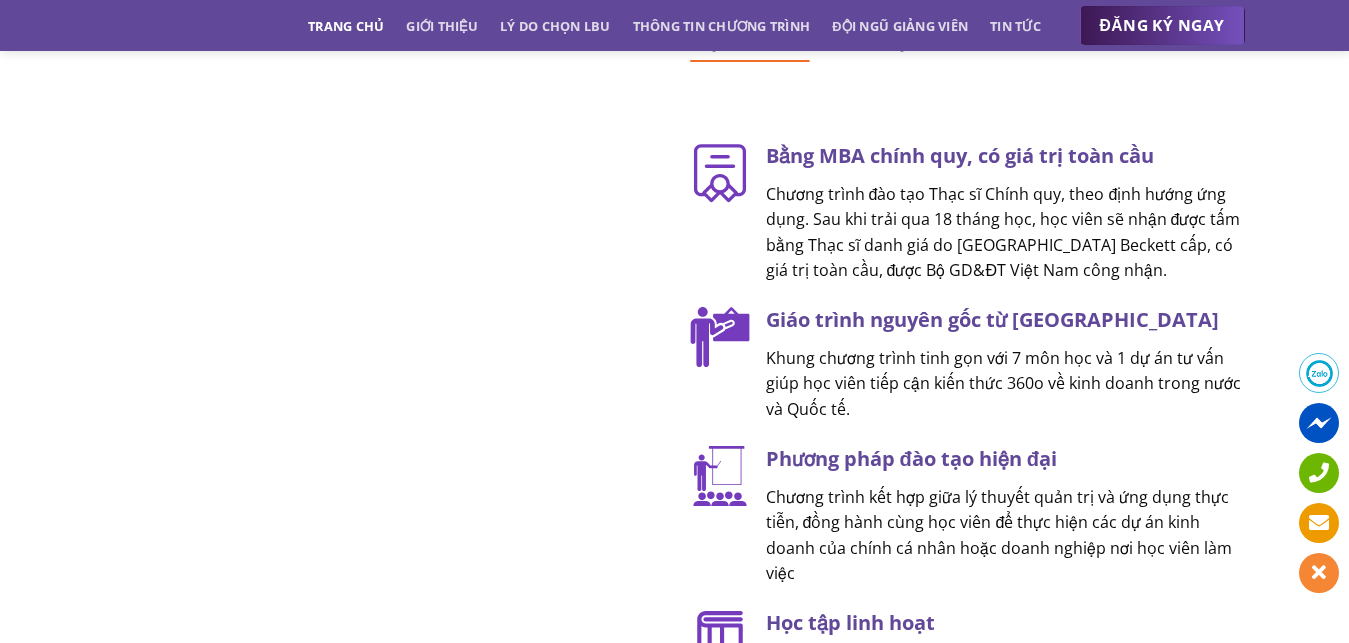 scroll, scrollTop: 2652, scrollLeft: 0, axis: vertical 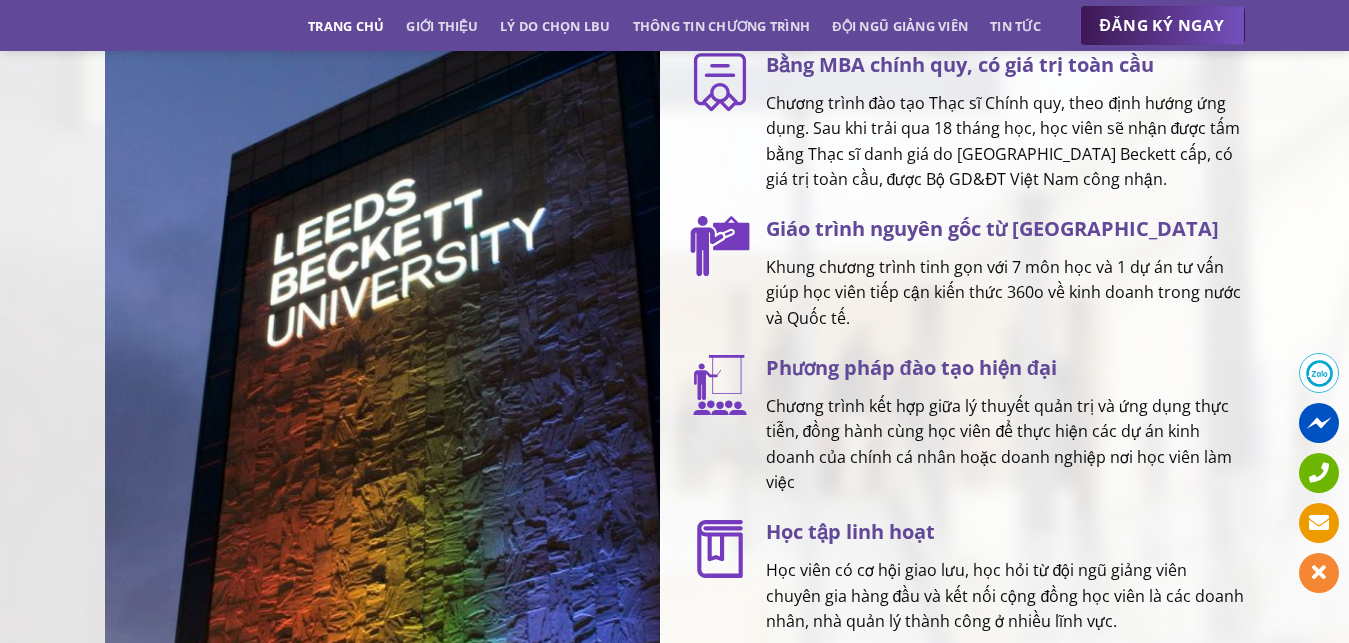 click on "Khung chương trình tinh gọn với 7 môn học và 1 dự án tư vấn giúp học viên tiếp cận kiến thức 360o về kinh doanh trong nước và Quốc tế." at bounding box center [1005, 293] 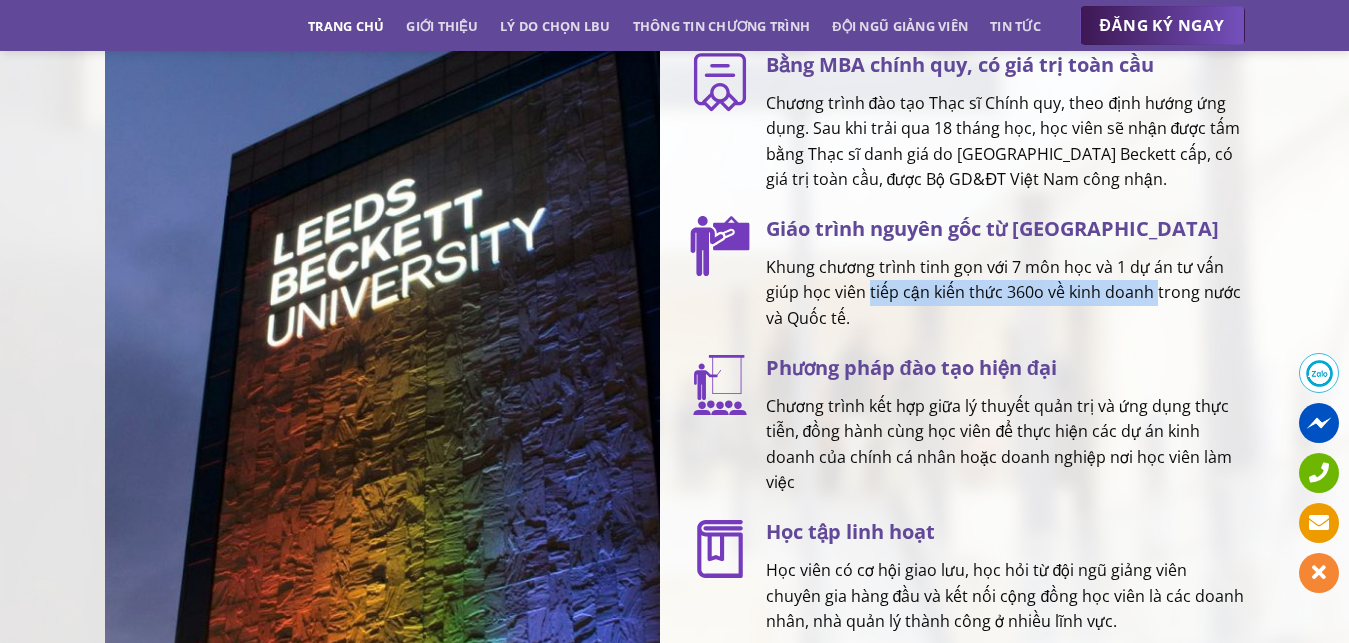 drag, startPoint x: 870, startPoint y: 341, endPoint x: 1153, endPoint y: 341, distance: 283 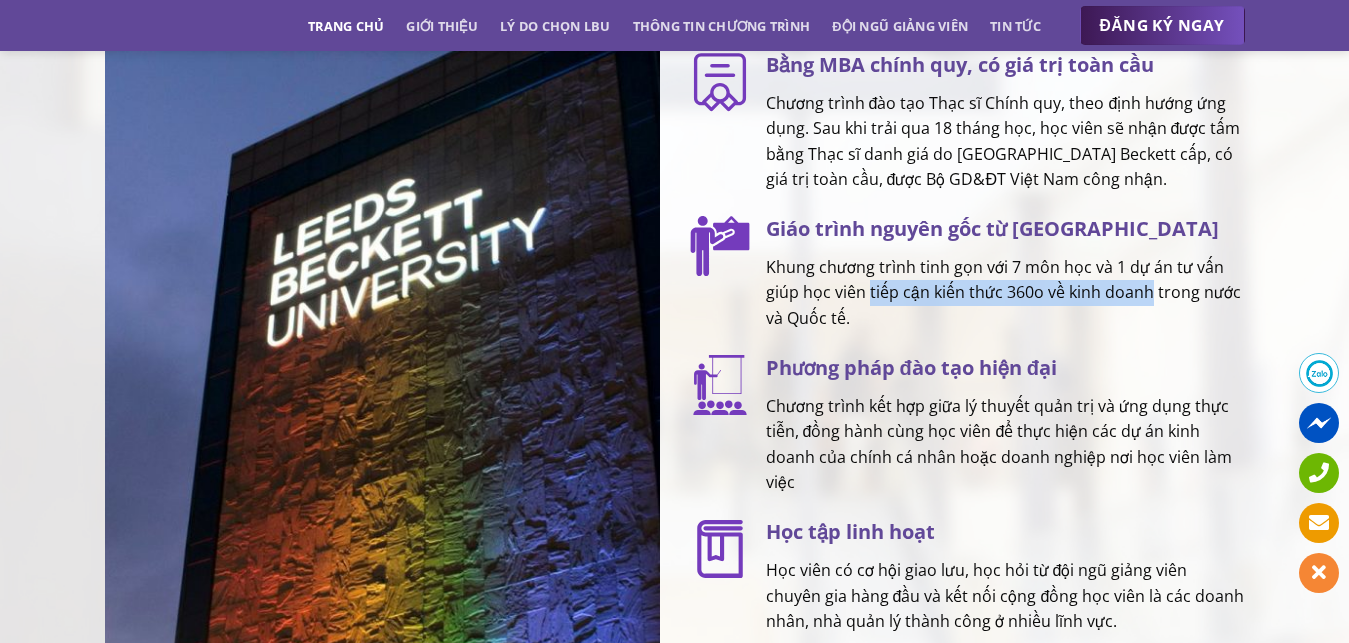 drag, startPoint x: 1151, startPoint y: 345, endPoint x: 869, endPoint y: 343, distance: 282.00708 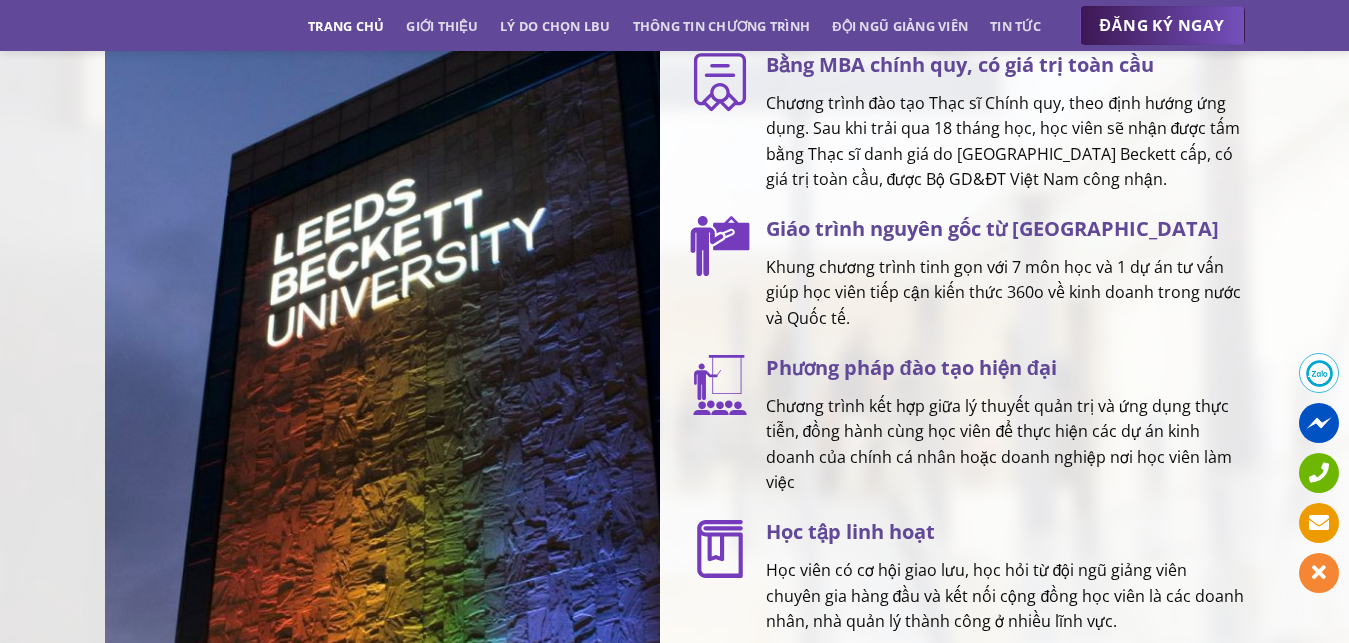 click on "Khung chương trình tinh gọn với 7 môn học và 1 dự án tư vấn giúp học viên tiếp cận kiến thức 360o về kinh doanh trong nước và Quốc tế." at bounding box center (1005, 293) 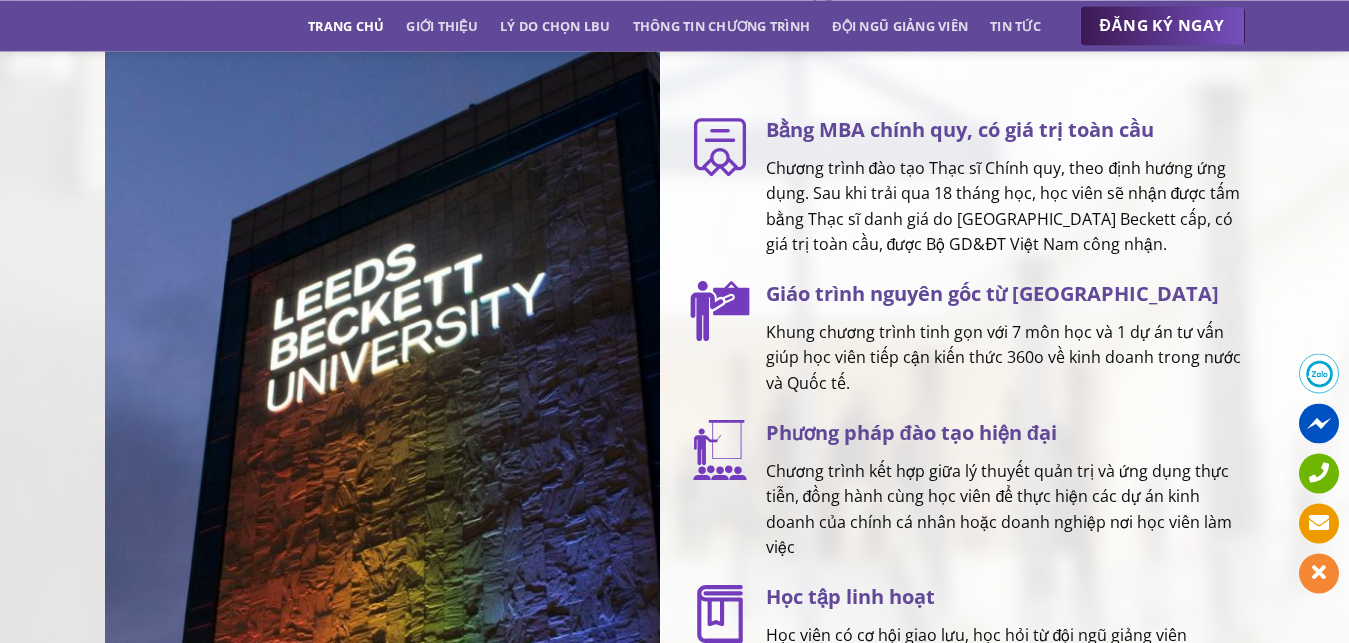scroll, scrollTop: 2550, scrollLeft: 0, axis: vertical 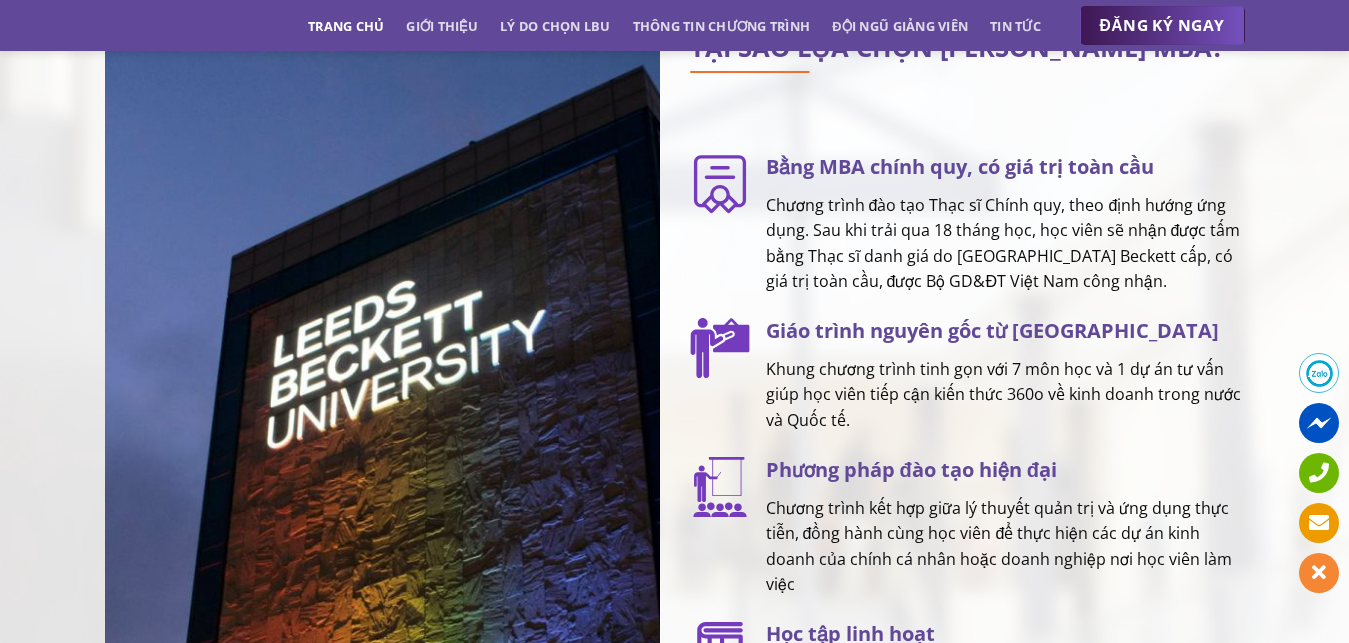 click on "Chương trình đào tạo Thạc sĩ Chính quy, theo định hướng ứng dụng. Sau khi trải qua 18 tháng học, học viên sẽ nhận được tấm bằng Thạc sĩ danh giá do [GEOGRAPHIC_DATA] Beckett cấp, có giá trị toàn cầu, được Bộ GD&ĐT Việt Nam công nhận." at bounding box center (1005, 244) 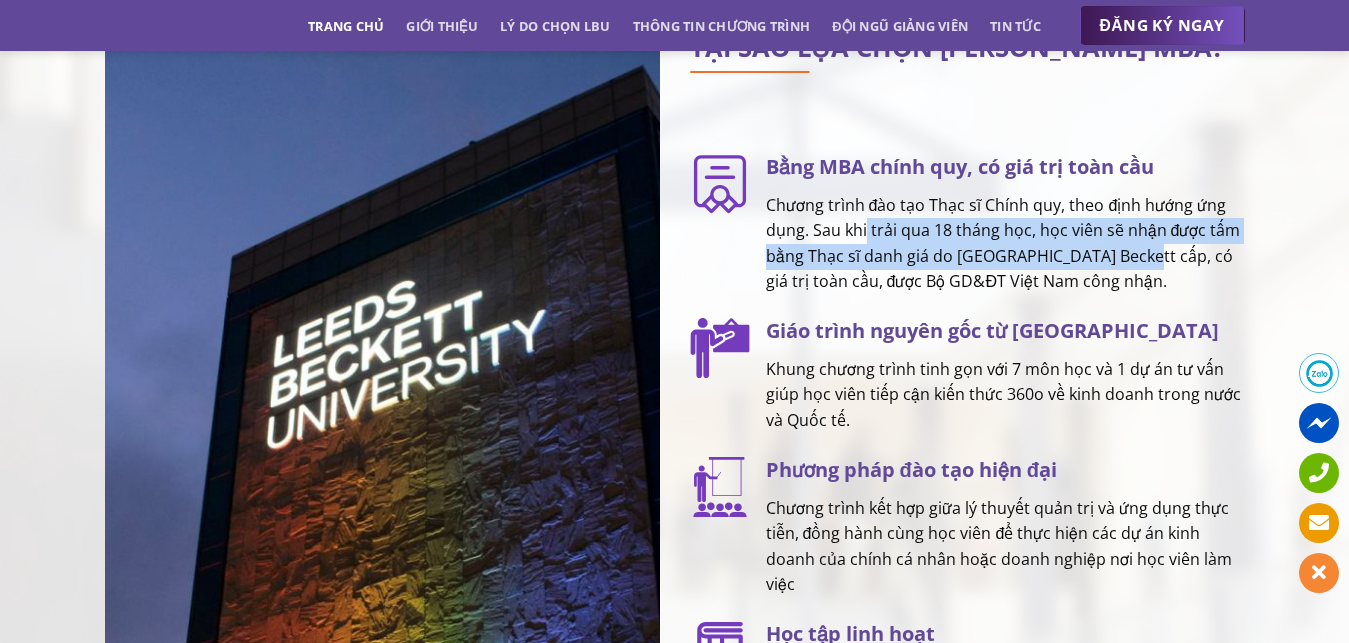 drag, startPoint x: 864, startPoint y: 274, endPoint x: 1135, endPoint y: 293, distance: 271.66522 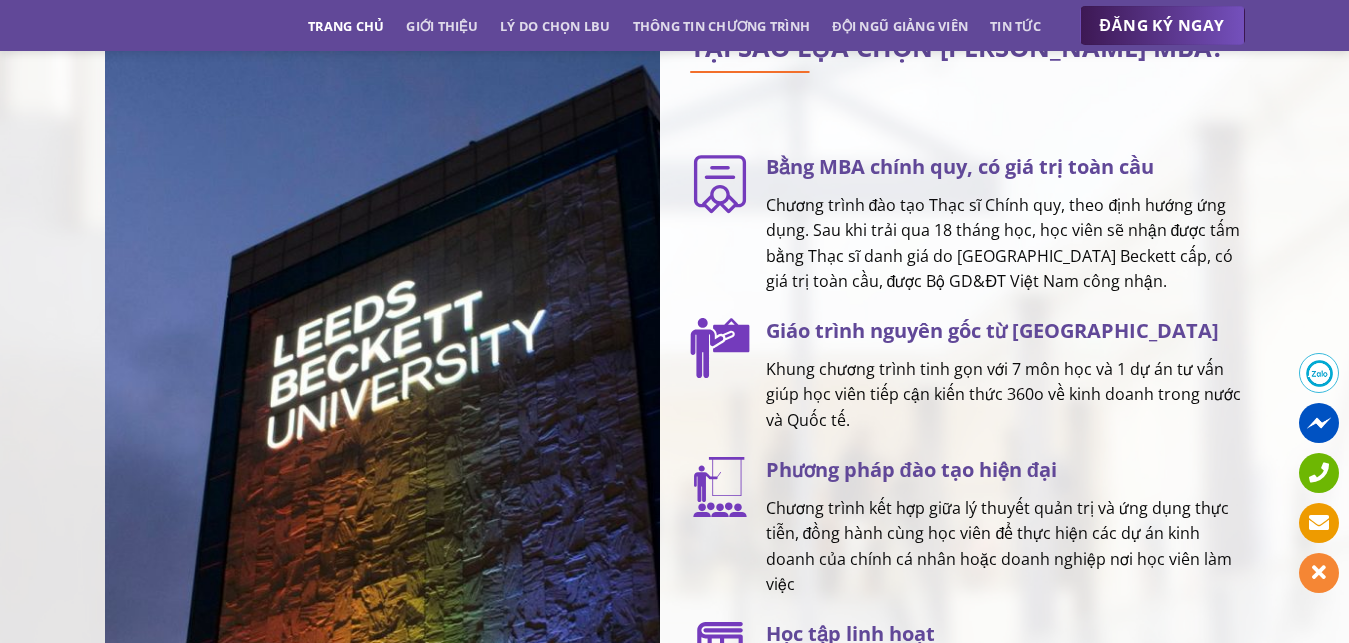 click on "Chương trình đào tạo Thạc sĩ Chính quy, theo định hướng ứng dụng. Sau khi trải qua 18 tháng học, học viên sẽ nhận được tấm bằng Thạc sĩ danh giá do [GEOGRAPHIC_DATA] Beckett cấp, có giá trị toàn cầu, được Bộ GD&ĐT Việt Nam công nhận." at bounding box center (1005, 244) 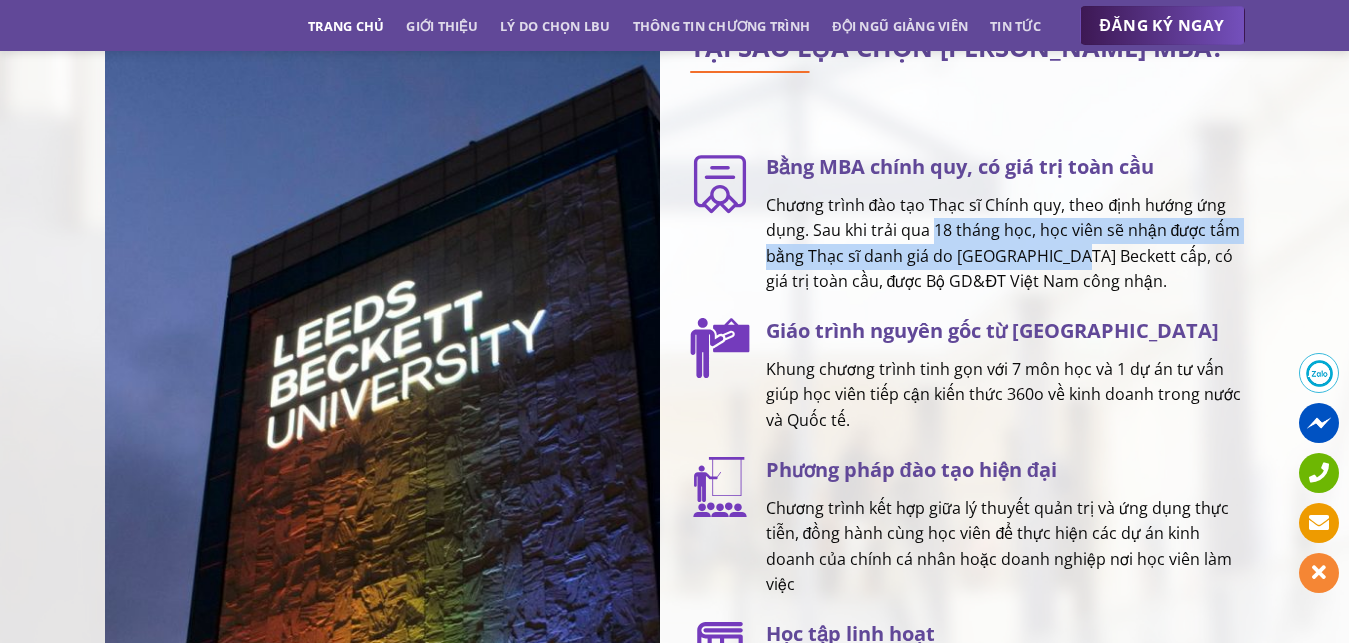 drag, startPoint x: 936, startPoint y: 280, endPoint x: 1065, endPoint y: 298, distance: 130.24976 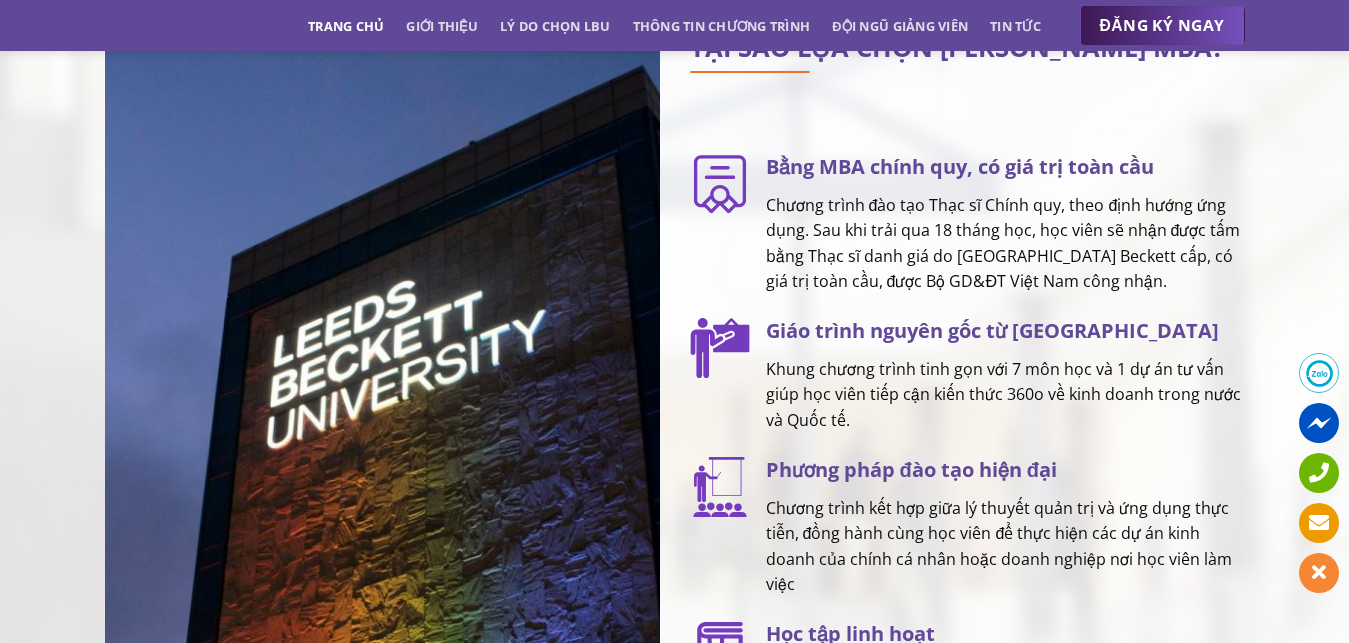 click on "Chương trình đào tạo Thạc sĩ Chính quy, theo định hướng ứng dụng. Sau khi trải qua 18 tháng học, học viên sẽ nhận được tấm bằng Thạc sĩ danh giá do [GEOGRAPHIC_DATA] Beckett cấp, có giá trị toàn cầu, được Bộ GD&ĐT Việt Nam công nhận." at bounding box center [1005, 244] 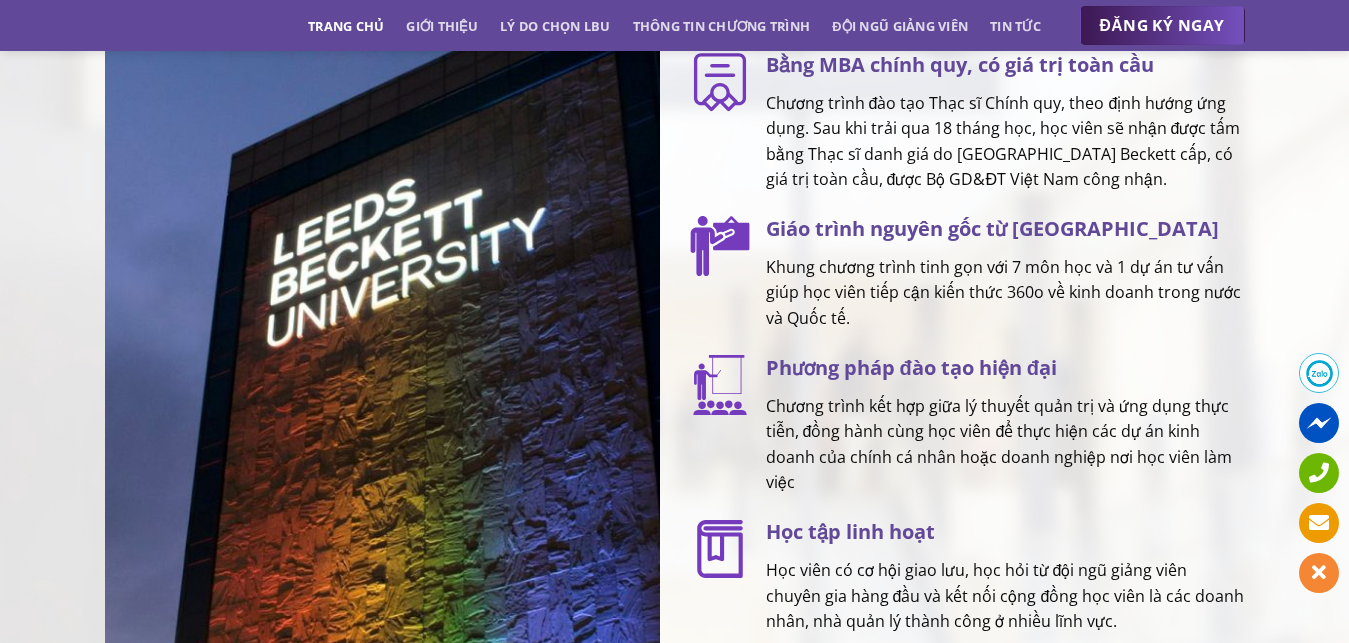 click on "Giáo trình nguyên gốc từ UK
Khung chương trình tinh gọn với 7 môn học và 1 dự án tư vấn giúp học viên tiếp cận kiến thức 360o về kinh doanh trong nước và Quốc tế." at bounding box center (997, 272) 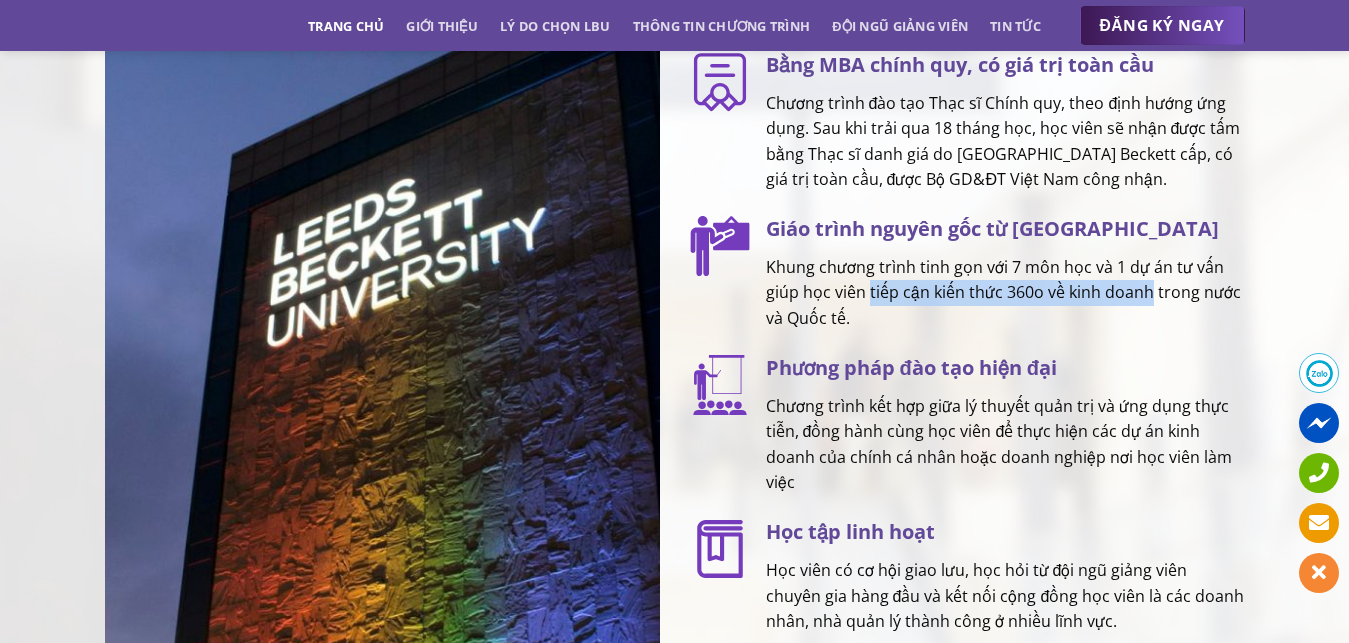 drag, startPoint x: 868, startPoint y: 340, endPoint x: 1147, endPoint y: 331, distance: 279.1451 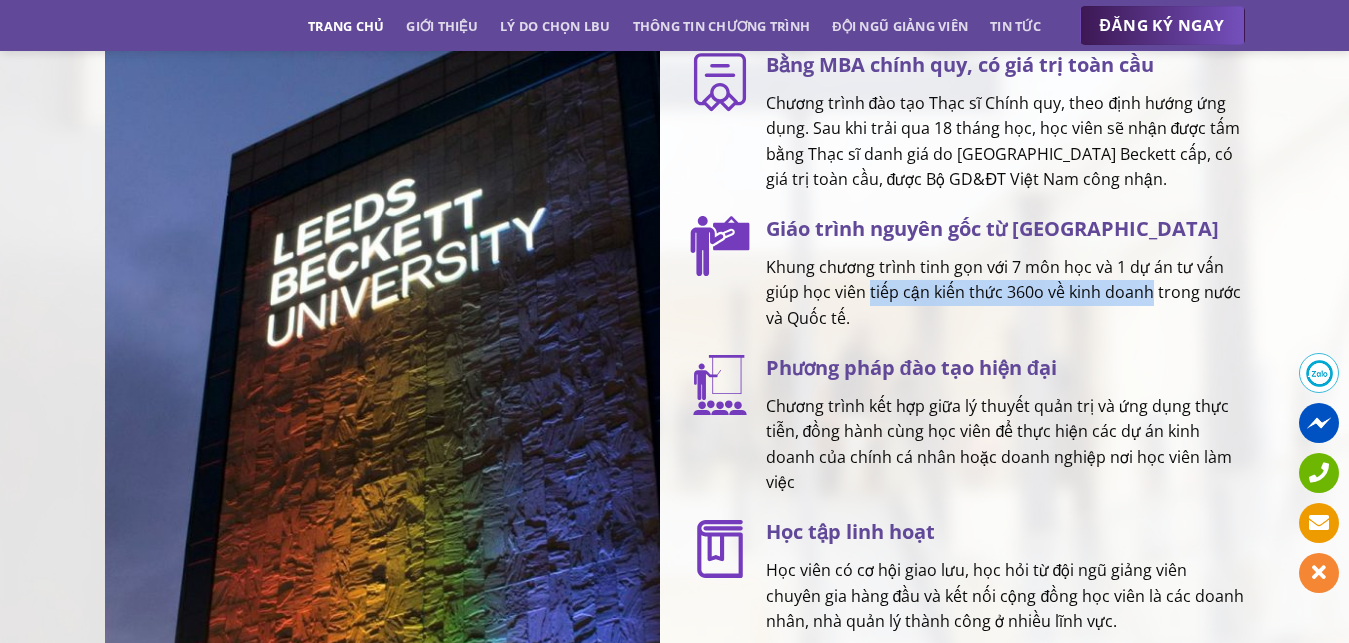 drag, startPoint x: 1149, startPoint y: 344, endPoint x: 868, endPoint y: 344, distance: 281 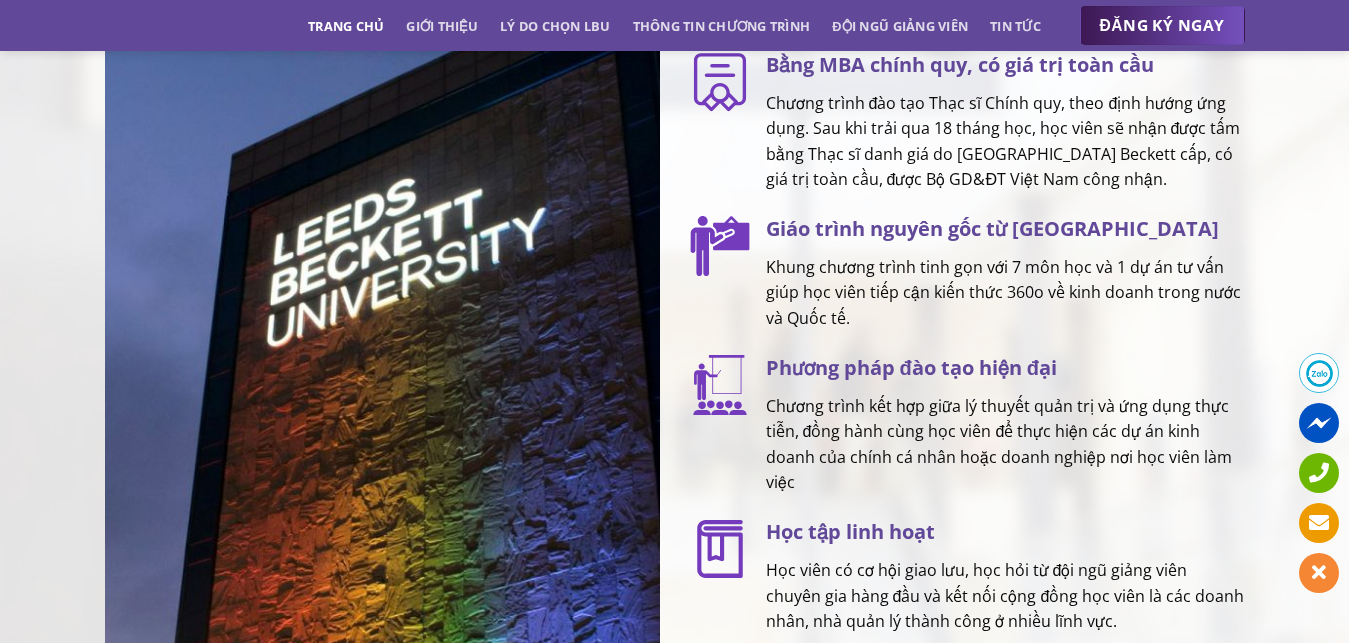 click on "Khung chương trình tinh gọn với 7 môn học và 1 dự án tư vấn giúp học viên tiếp cận kiến thức 360o về kinh doanh trong nước và Quốc tế." at bounding box center [1005, 293] 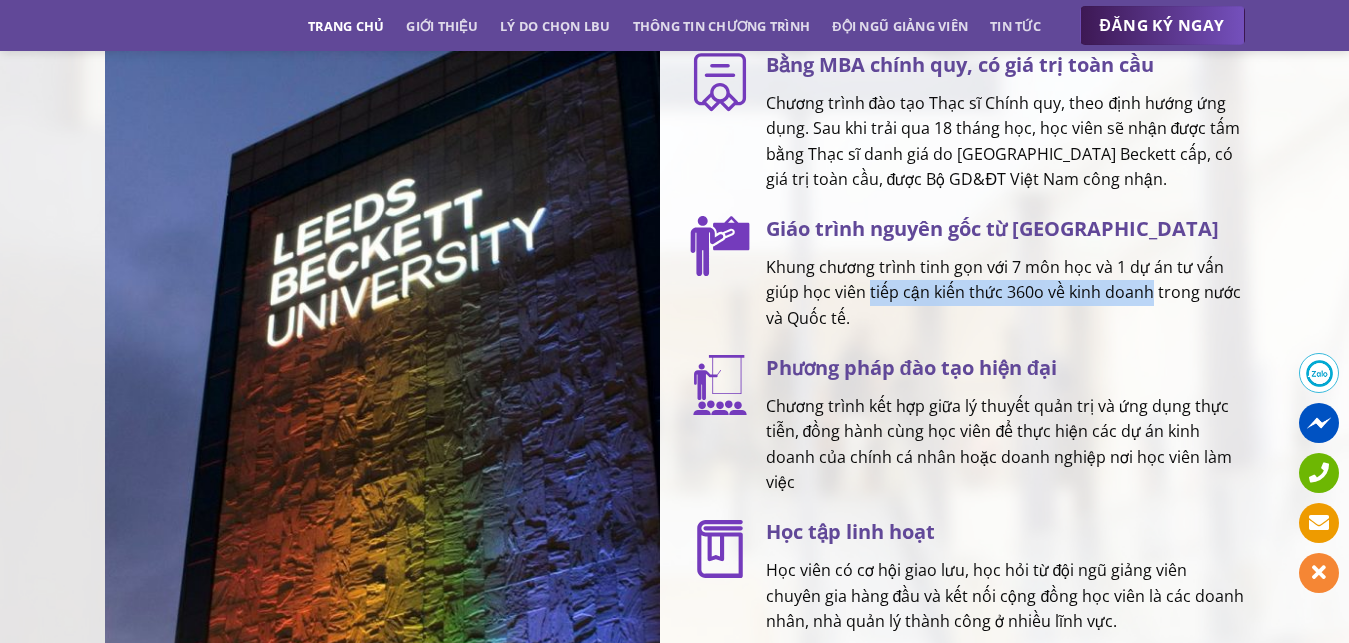 drag, startPoint x: 868, startPoint y: 344, endPoint x: 1150, endPoint y: 339, distance: 282.0443 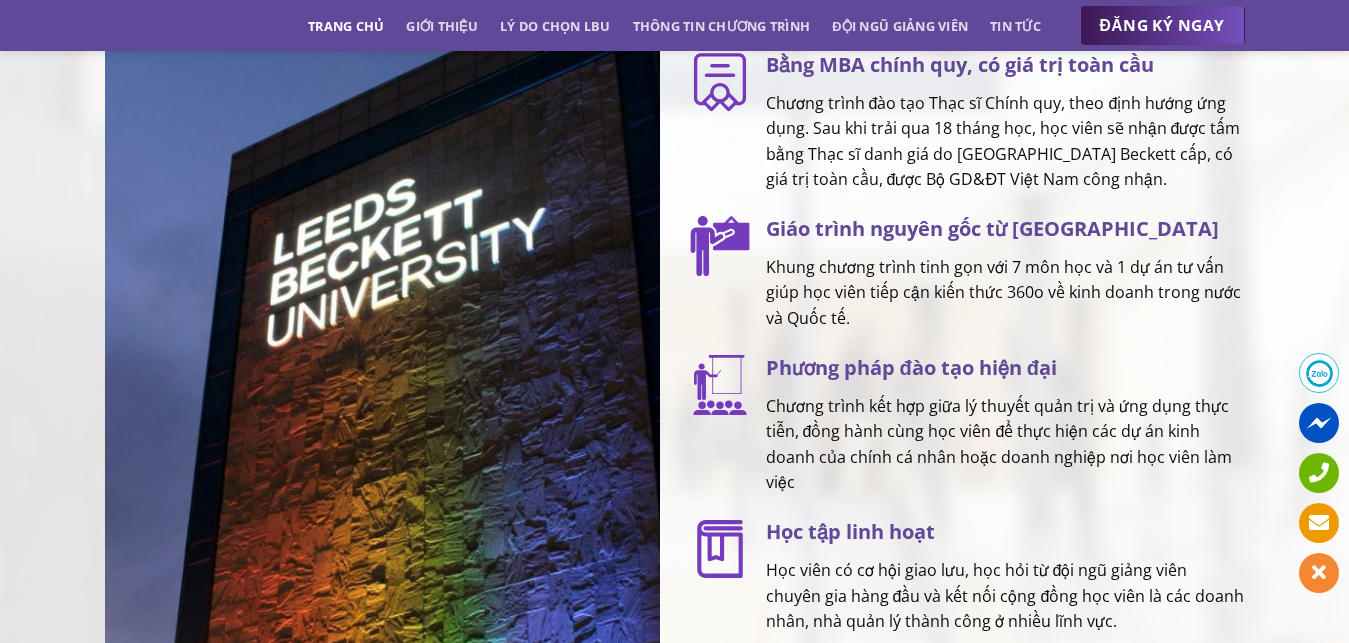 click on "Khung chương trình tinh gọn với 7 môn học và 1 dự án tư vấn giúp học viên tiếp cận kiến thức 360o về kinh doanh trong nước và Quốc tế." at bounding box center [1005, 293] 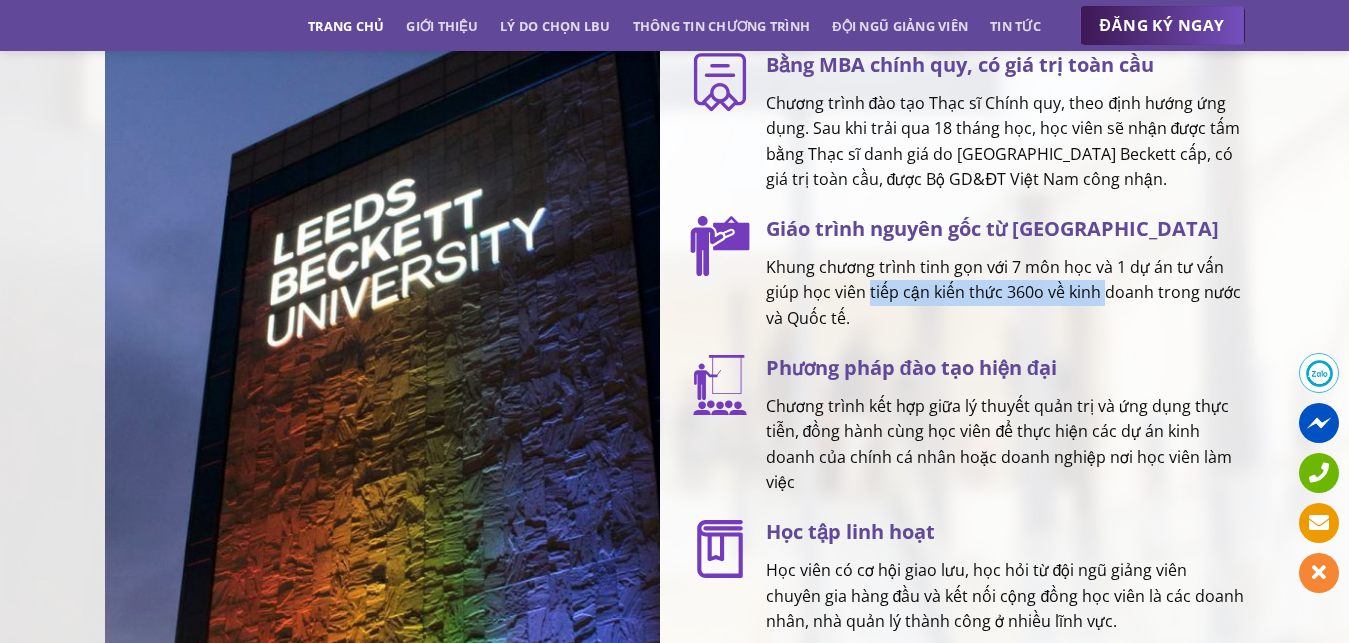 drag, startPoint x: 869, startPoint y: 337, endPoint x: 1106, endPoint y: 340, distance: 237.01898 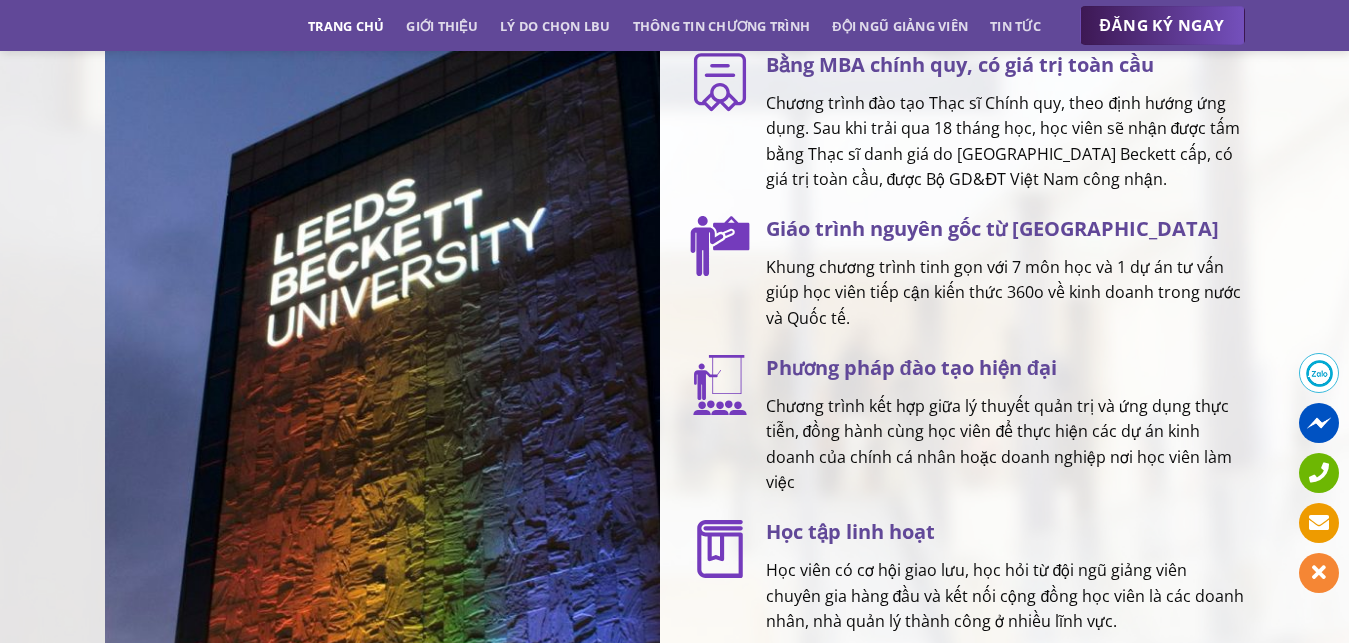 click on "Khung chương trình tinh gọn với 7 môn học và 1 dự án tư vấn giúp học viên tiếp cận kiến thức 360o về kinh doanh trong nước và Quốc tế." at bounding box center (1005, 293) 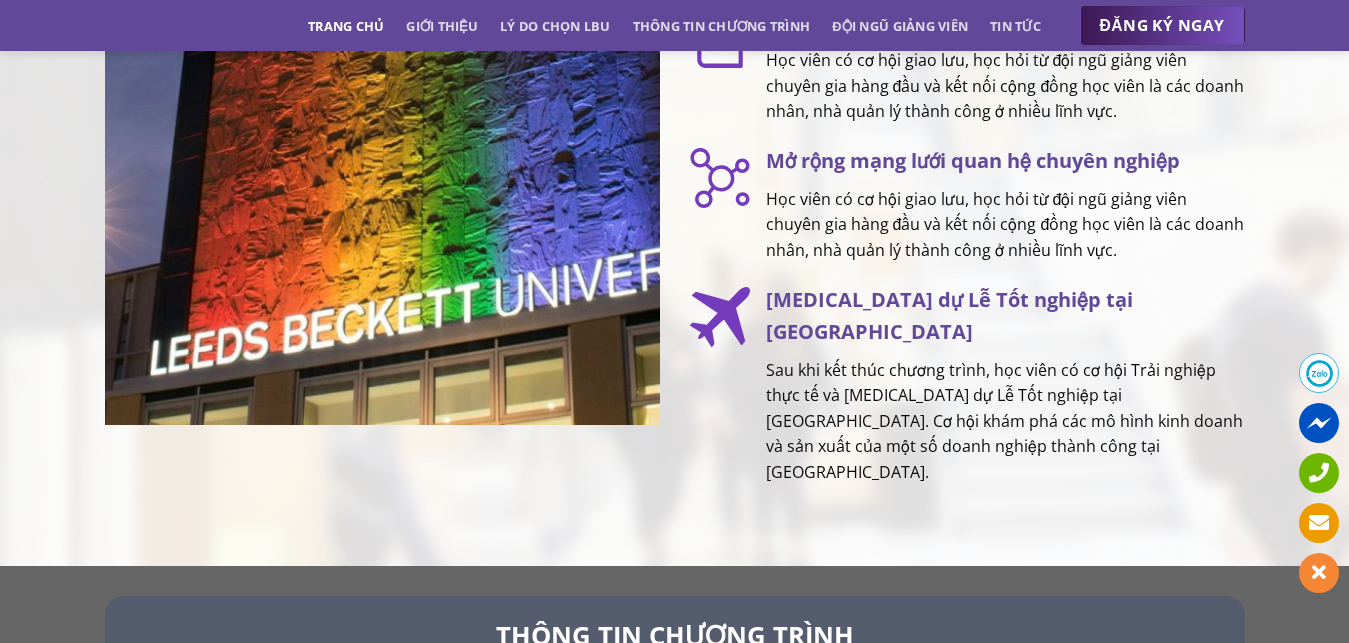 click on "Học viên có cơ hội giao lưu, học hỏi từ đội ngũ giảng viên chuyên gia hàng đầu và kết nối cộng đồng học viên là các doanh nhân, nhà quản lý thành công ở nhiều lĩnh vực." at bounding box center [1005, 225] 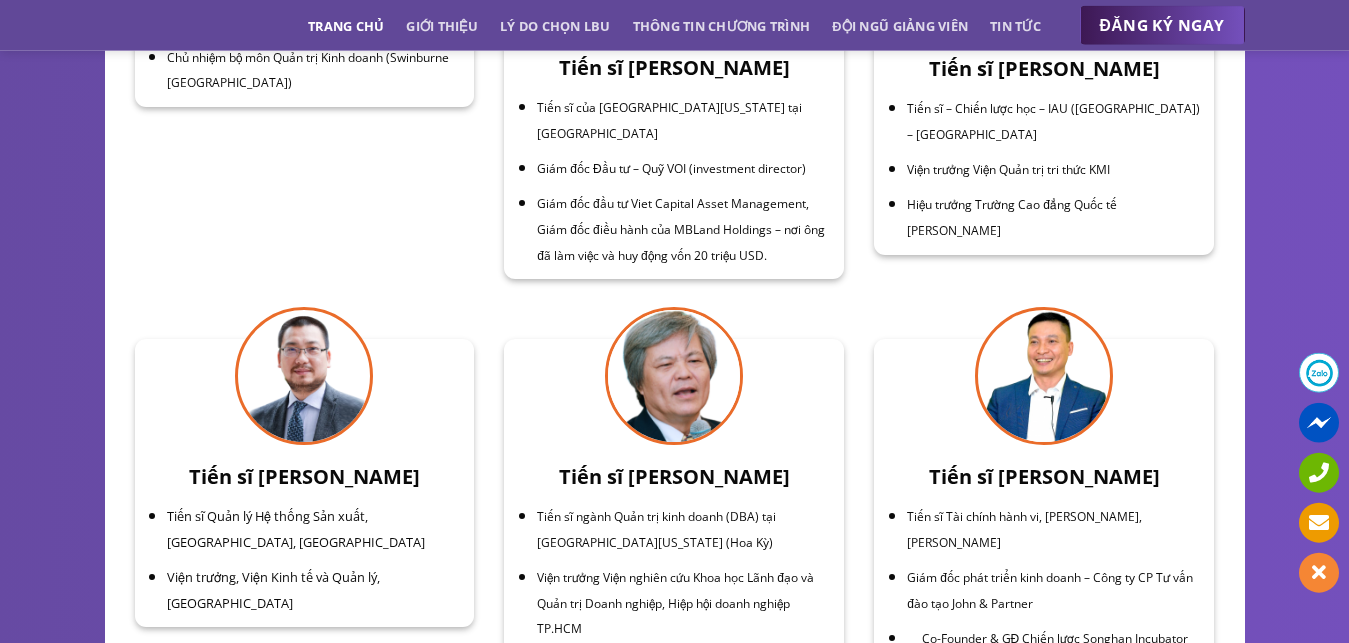 scroll, scrollTop: 6834, scrollLeft: 0, axis: vertical 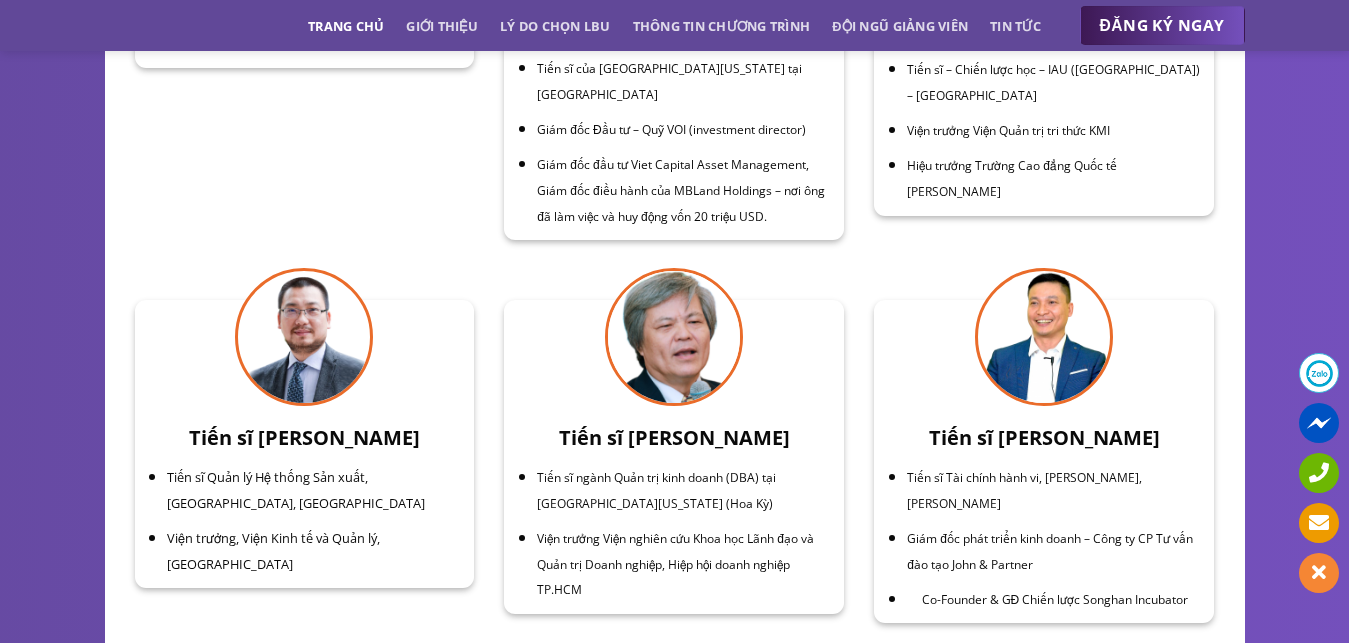 click on "Tiến sĩ ngành Quản trị kinh doanh (DBA) tại [GEOGRAPHIC_DATA][US_STATE] (Hoa Kỳ)" at bounding box center (656, 490) 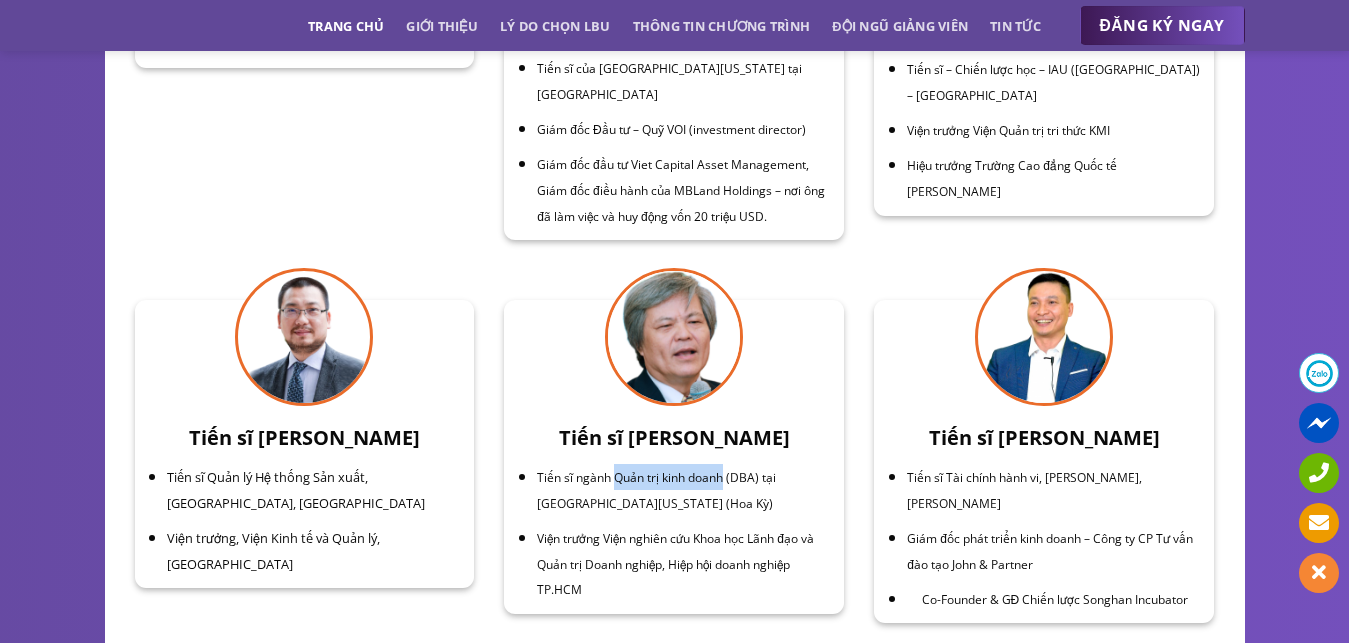 drag, startPoint x: 615, startPoint y: 445, endPoint x: 727, endPoint y: 438, distance: 112.21854 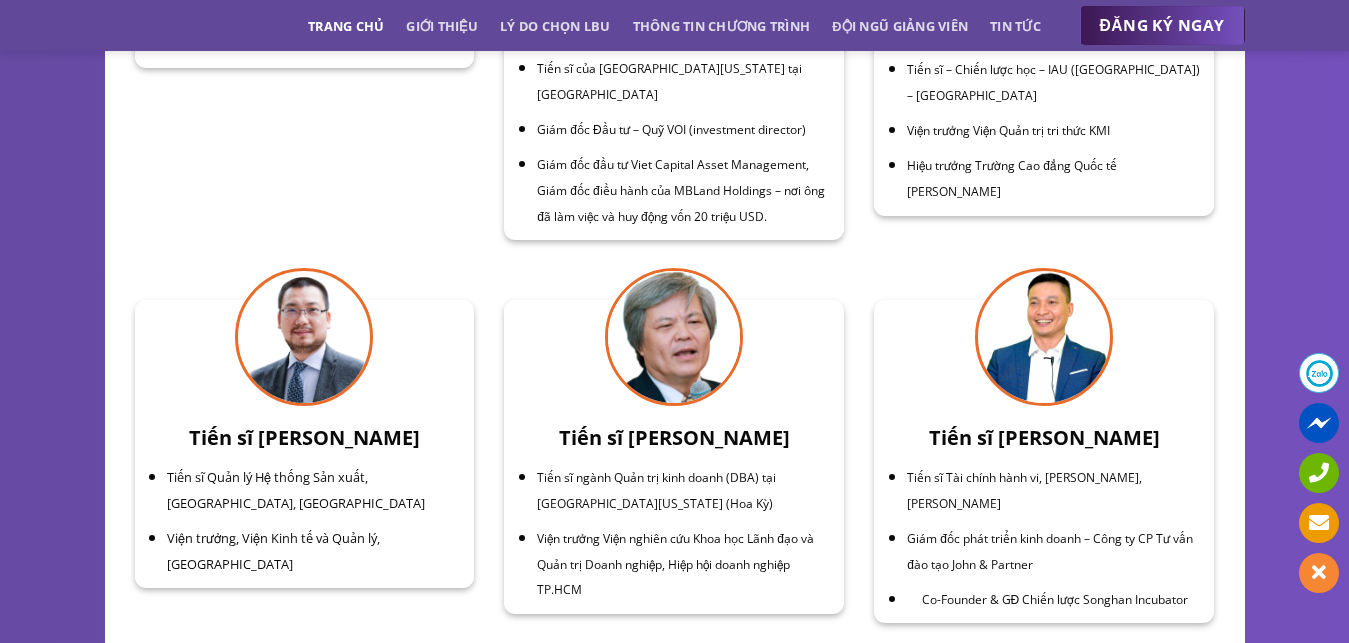 click on "Tiến sĩ ngành Quản trị kinh doanh (DBA) tại [GEOGRAPHIC_DATA][US_STATE] (Hoa Kỳ)" at bounding box center [656, 490] 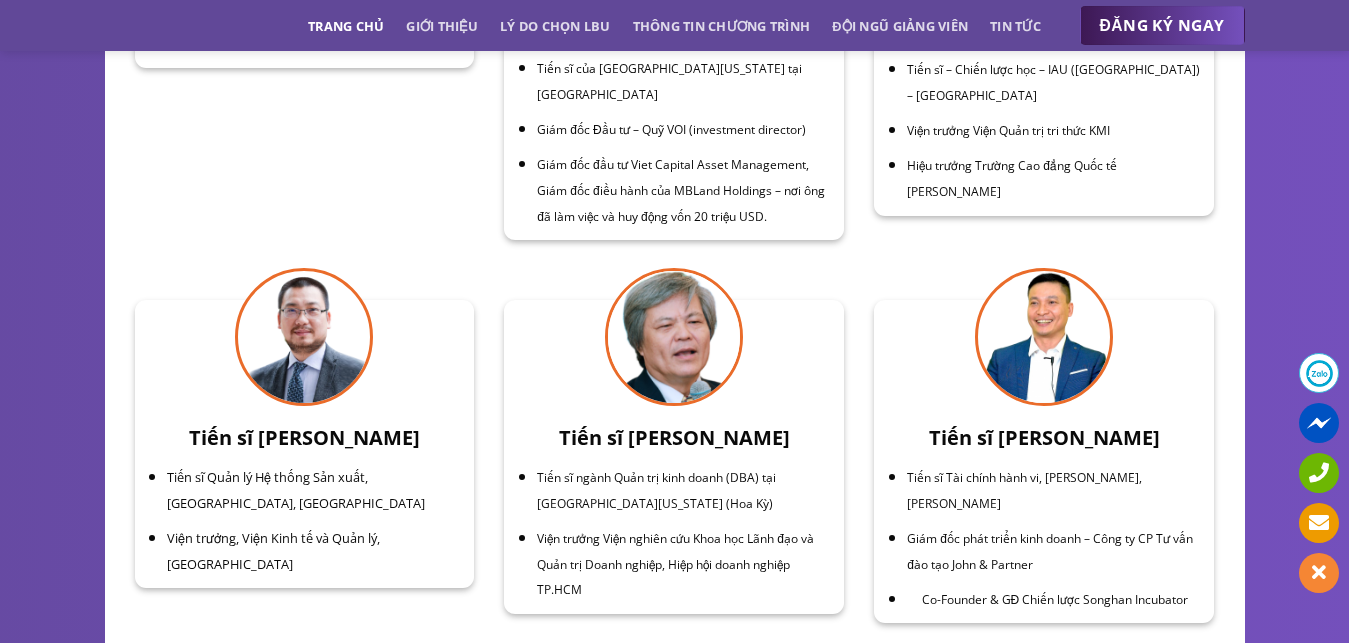click on "Tiến sĩ ngành Quản trị kinh doanh (DBA) tại [GEOGRAPHIC_DATA][US_STATE] (Hoa Kỳ)" at bounding box center [656, 490] 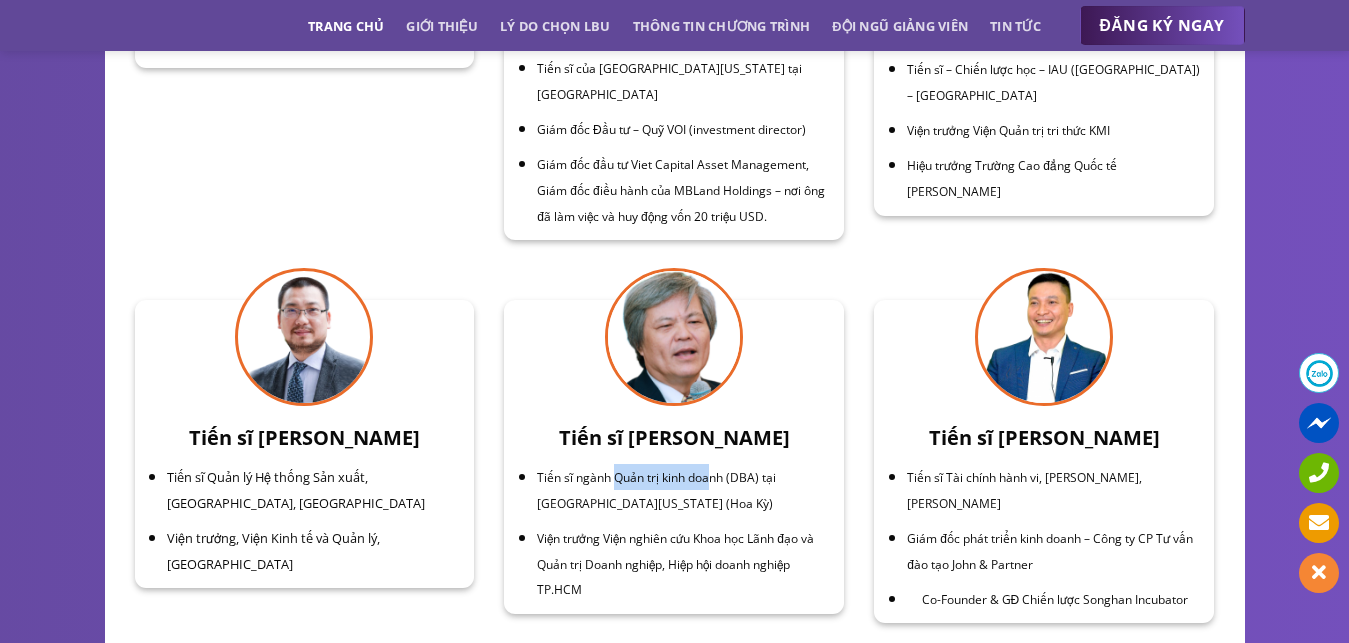 drag, startPoint x: 616, startPoint y: 445, endPoint x: 715, endPoint y: 437, distance: 99.32271 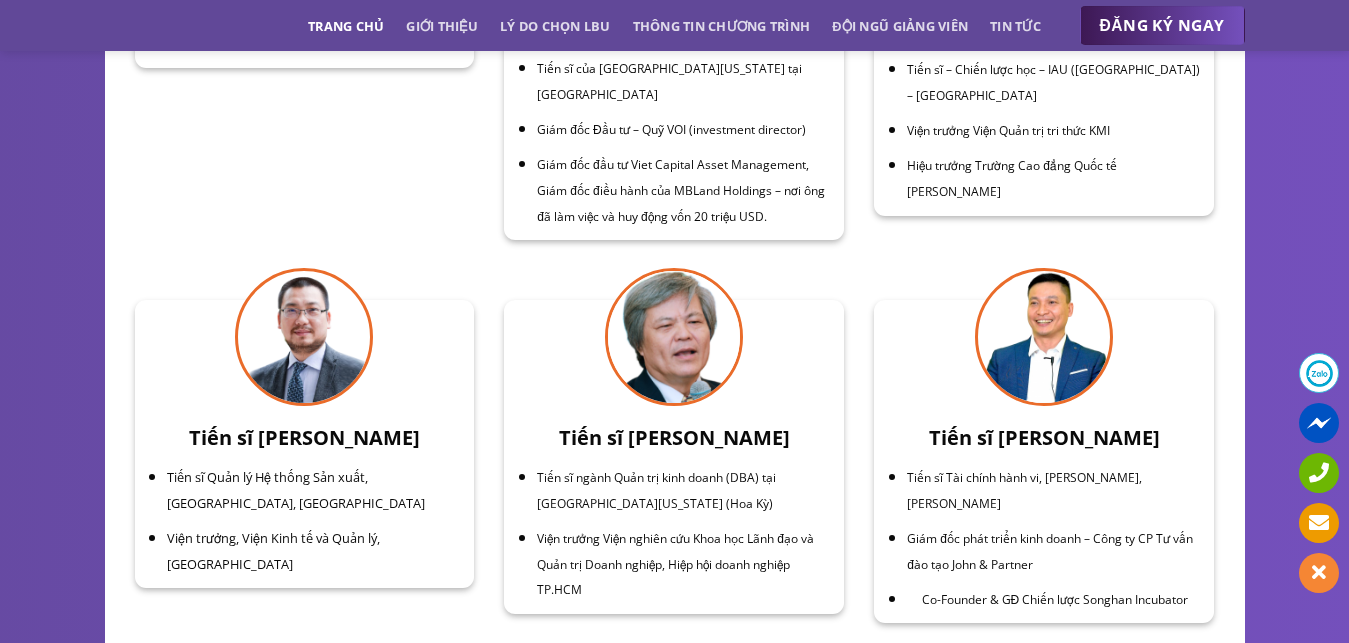 click on "Tiến sĩ ngành Quản trị kinh doanh (DBA) tại [GEOGRAPHIC_DATA][US_STATE] (Hoa Kỳ)" at bounding box center [684, 489] 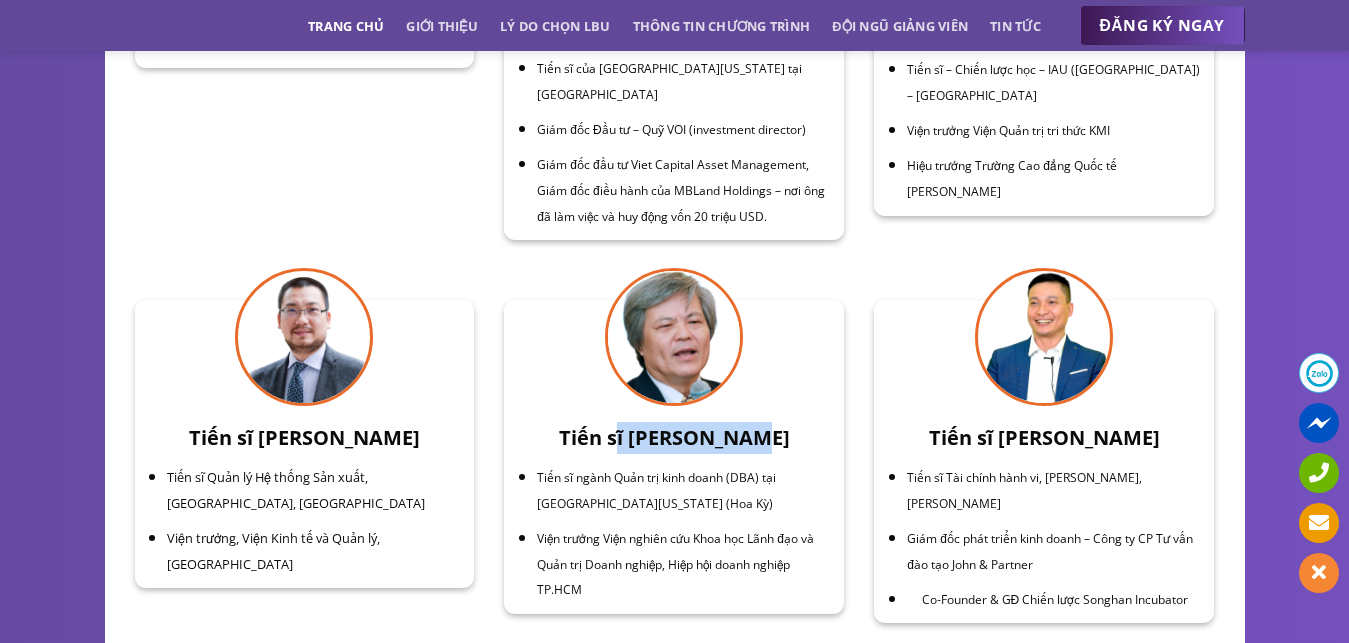drag, startPoint x: 745, startPoint y: 401, endPoint x: 608, endPoint y: 408, distance: 137.17871 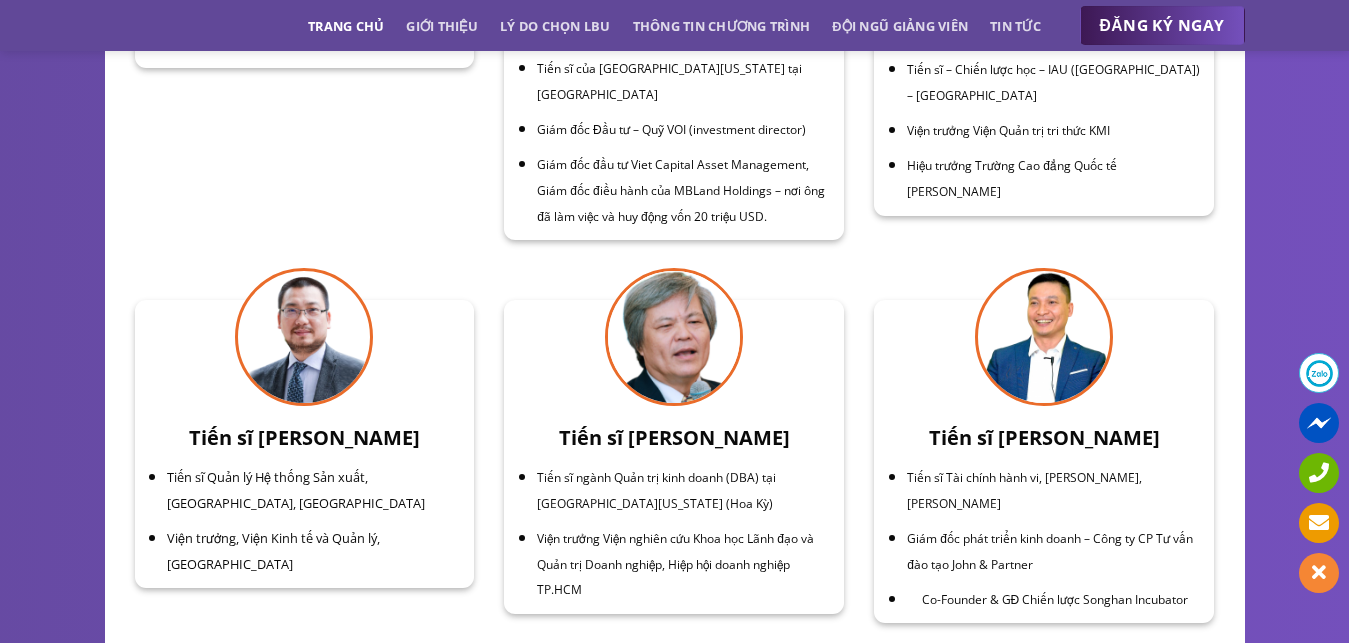 click on "Tiến sĩ ngành Quản trị kinh doanh (DBA) tại [GEOGRAPHIC_DATA][US_STATE] (Hoa Kỳ)" at bounding box center (684, 489) 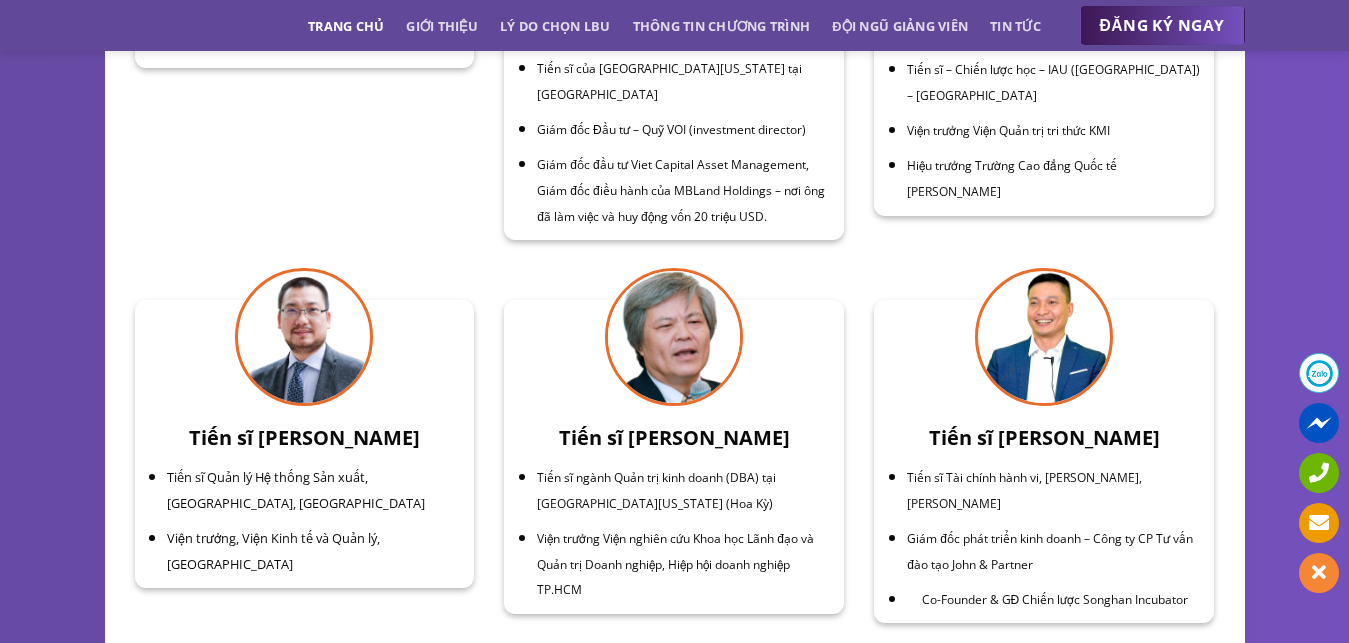 click on "Tiến sĩ ngành Quản trị kinh doanh (DBA) tại [GEOGRAPHIC_DATA][US_STATE] (Hoa Kỳ)" at bounding box center [656, 490] 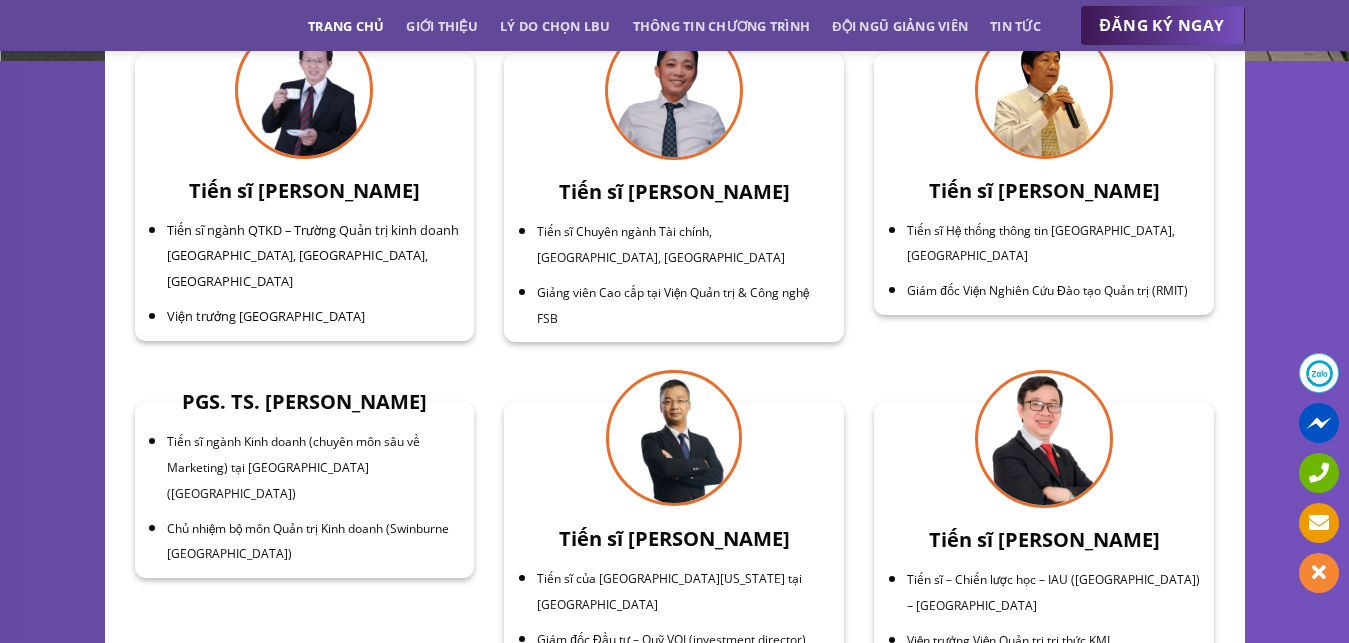 scroll, scrollTop: 6222, scrollLeft: 0, axis: vertical 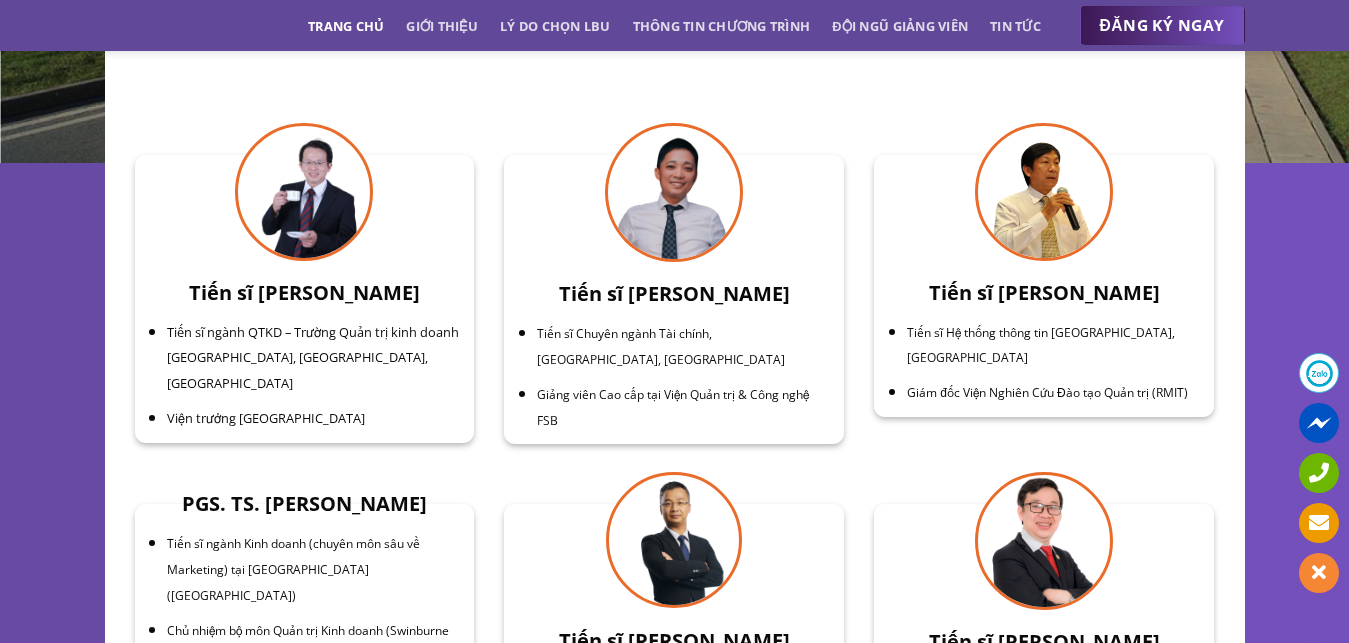 click at bounding box center [674, 540] 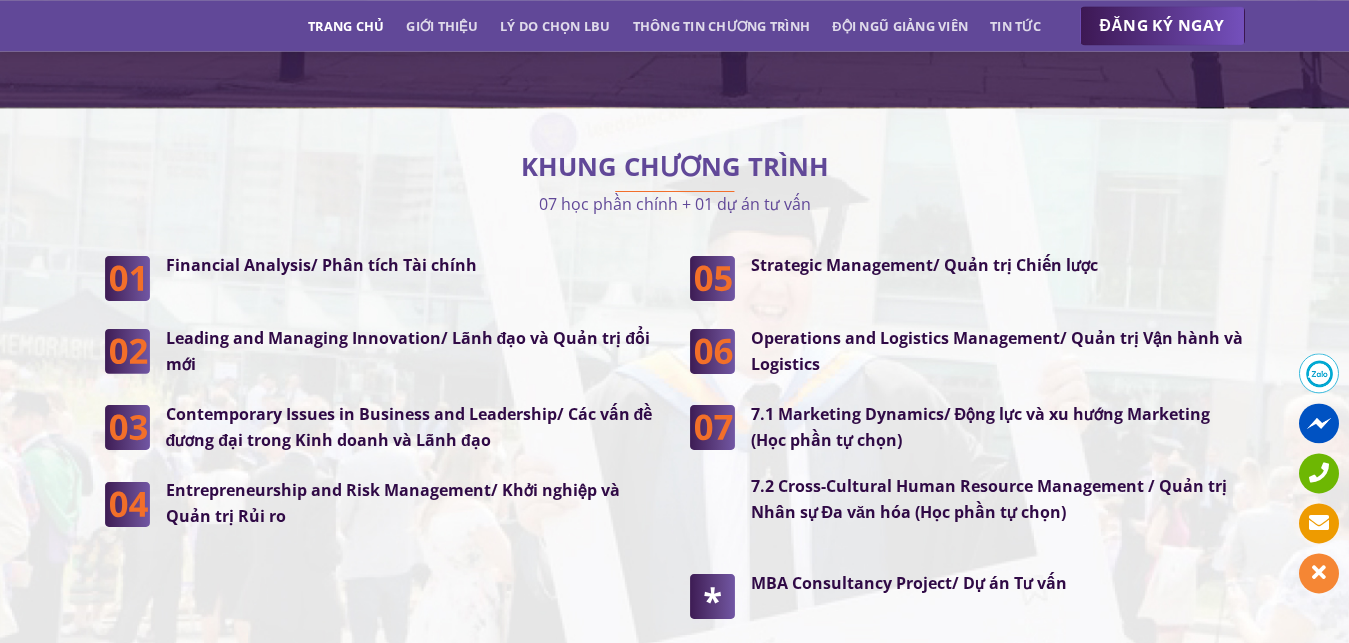 scroll, scrollTop: 5100, scrollLeft: 0, axis: vertical 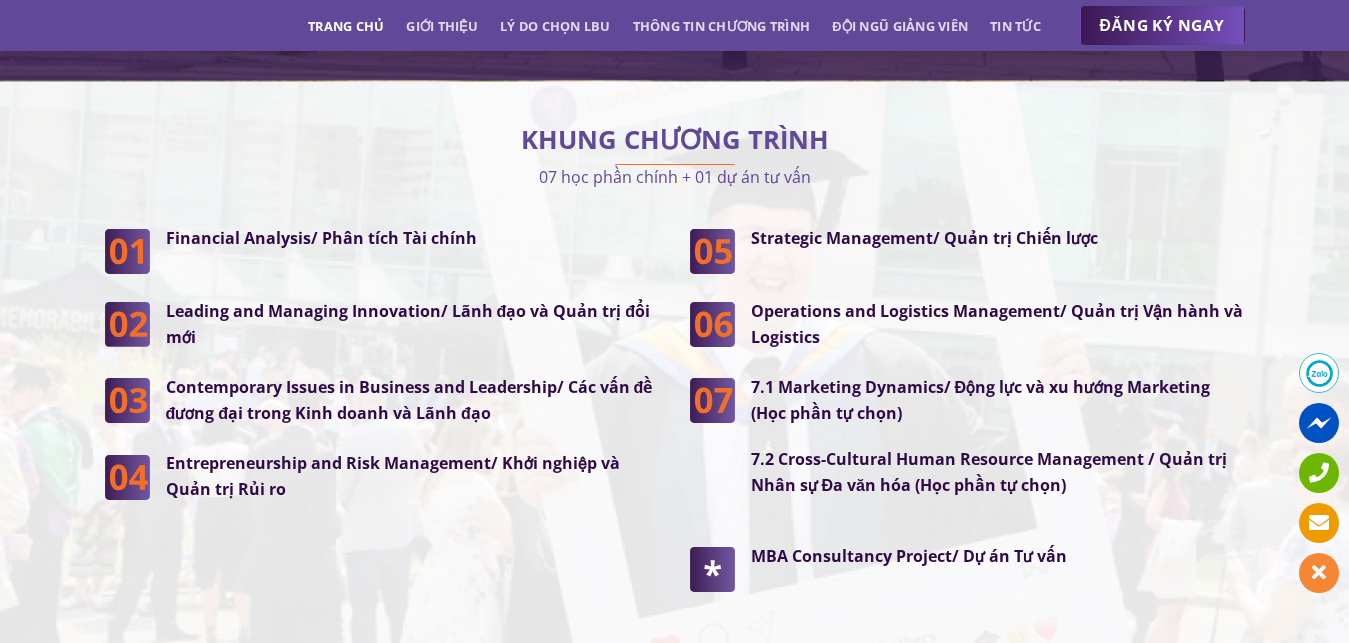click on "7.1 Marketing Dynamics/ Động lực và xu hướng Marketing (Học phần tự chọn)
7.2 Cross-Cultural Human Resource Management / Quản trị Nhân sự Đa văn hóa (Học phần tự chọn)" at bounding box center [990, 447] 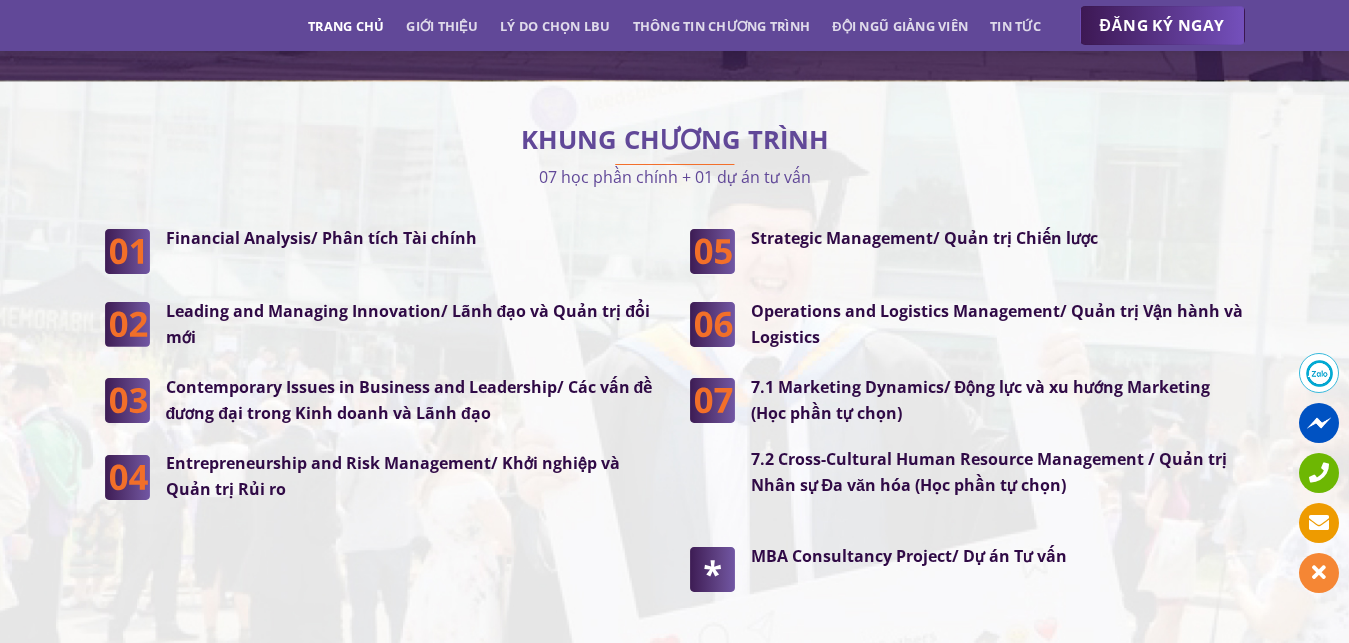 click at bounding box center [712, 447] 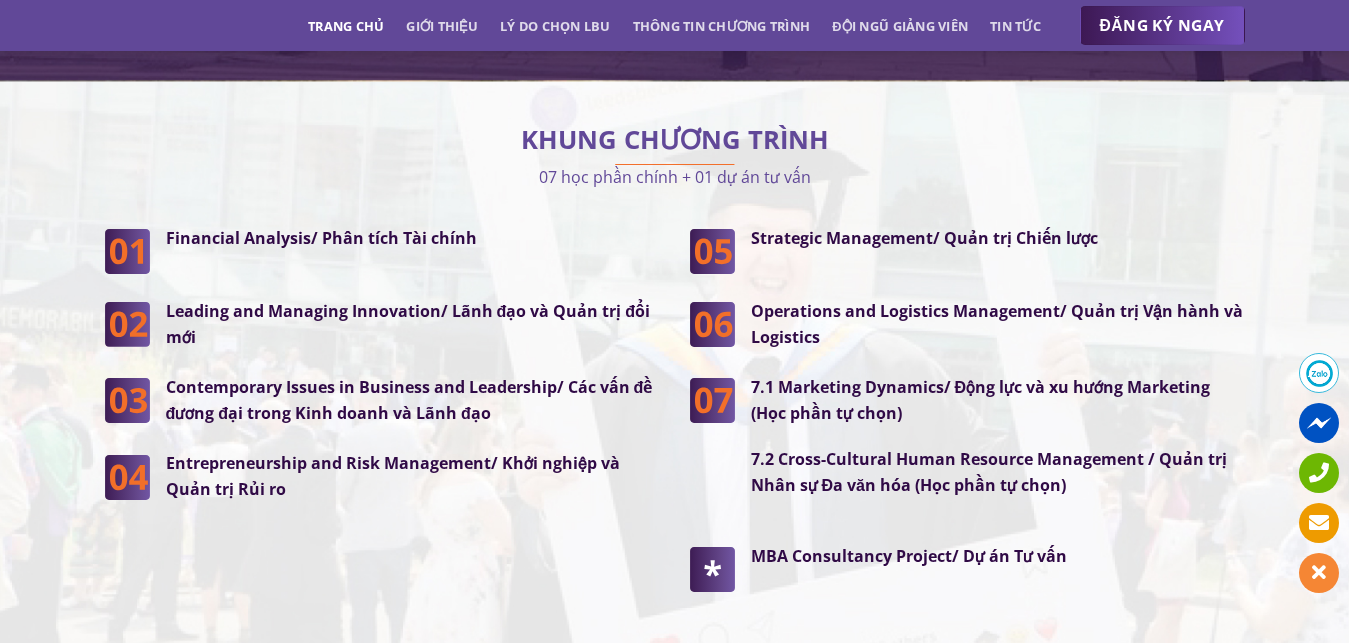click at bounding box center [712, 447] 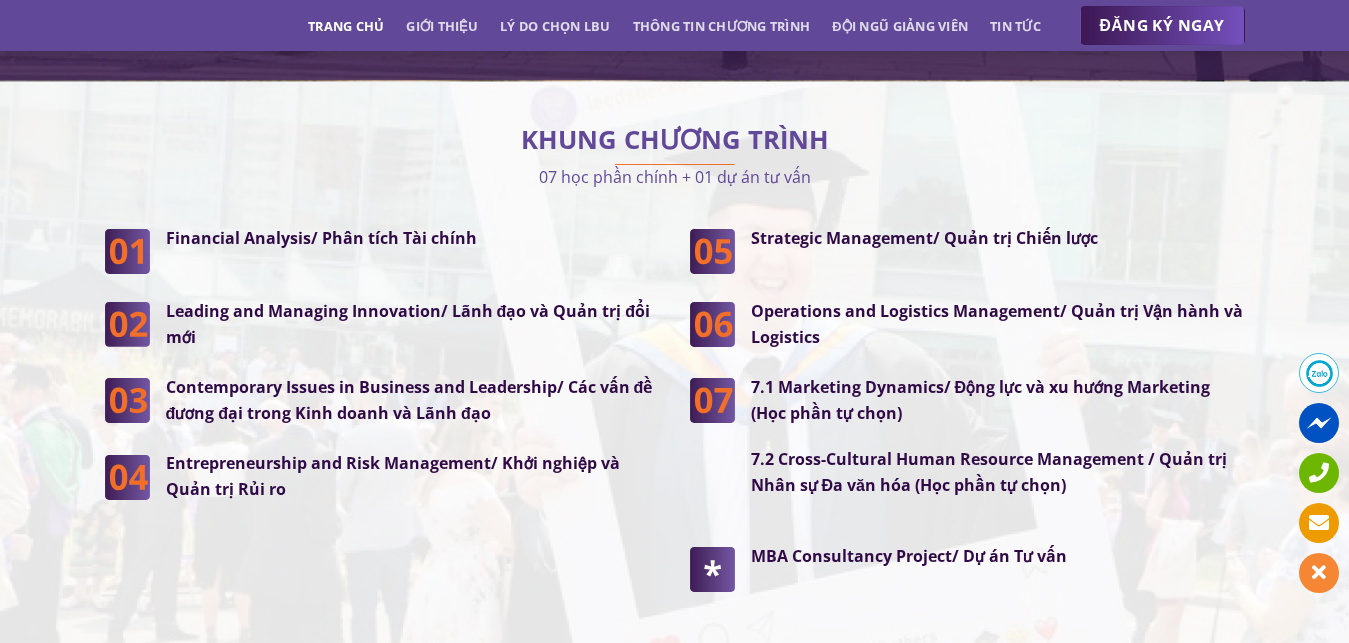 click on "Entrepreneurship and Risk Management/ Khởi nghiệp và Quản trị Rủi ro" at bounding box center [413, 476] 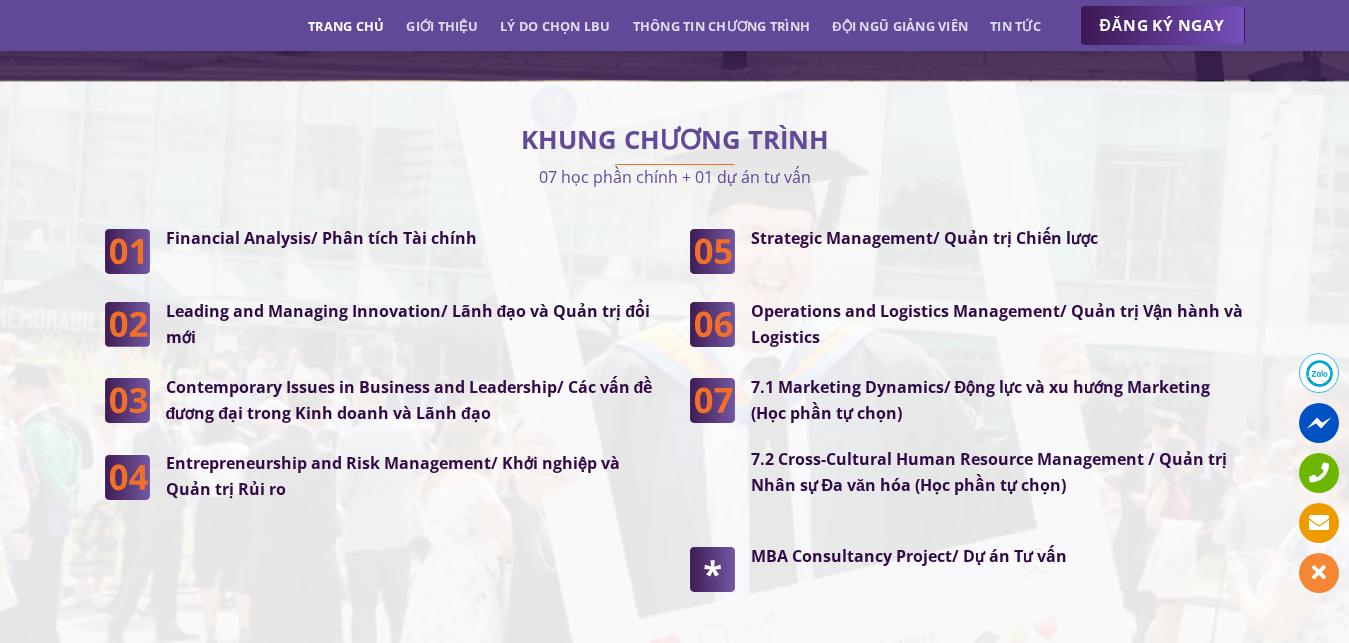 click on "7.1 Marketing Dynamics/ Động lực và xu hướng Marketing (Học phần tự chọn)
7.2 Cross-Cultural Human Resource Management / Quản trị Nhân sự Đa văn hóa (Học phần tự chọn)" at bounding box center [998, 436] 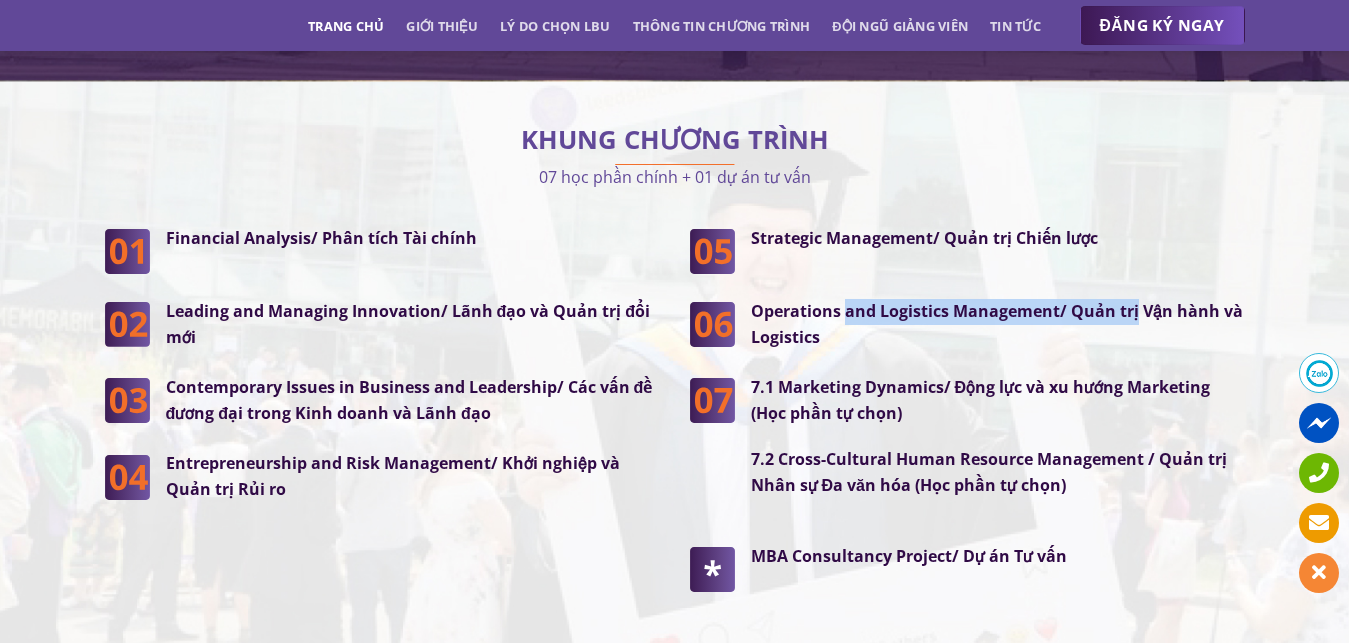 drag, startPoint x: 845, startPoint y: 301, endPoint x: 1135, endPoint y: 299, distance: 290.0069 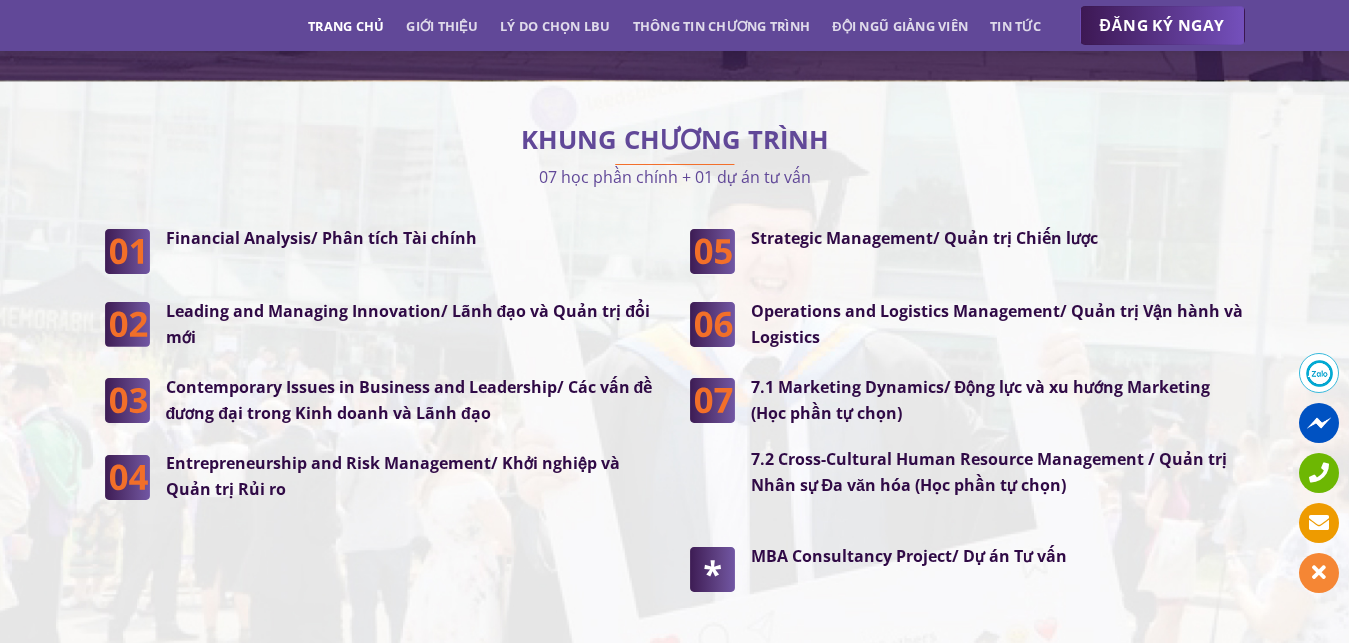click on "Operations and Logistics Management/ Quản trị Vận hành và Logistics" at bounding box center [998, 324] 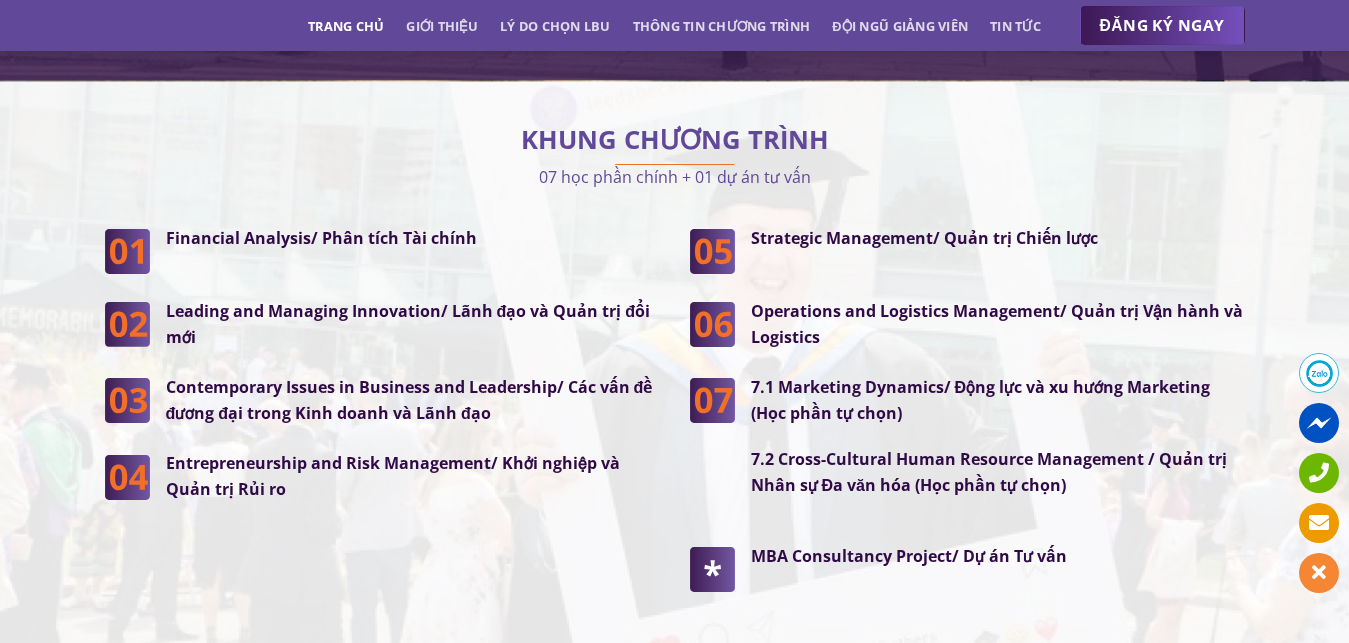 click on "Operations and Logistics Management/ Quản trị Vận hành và Logistics" at bounding box center [997, 324] 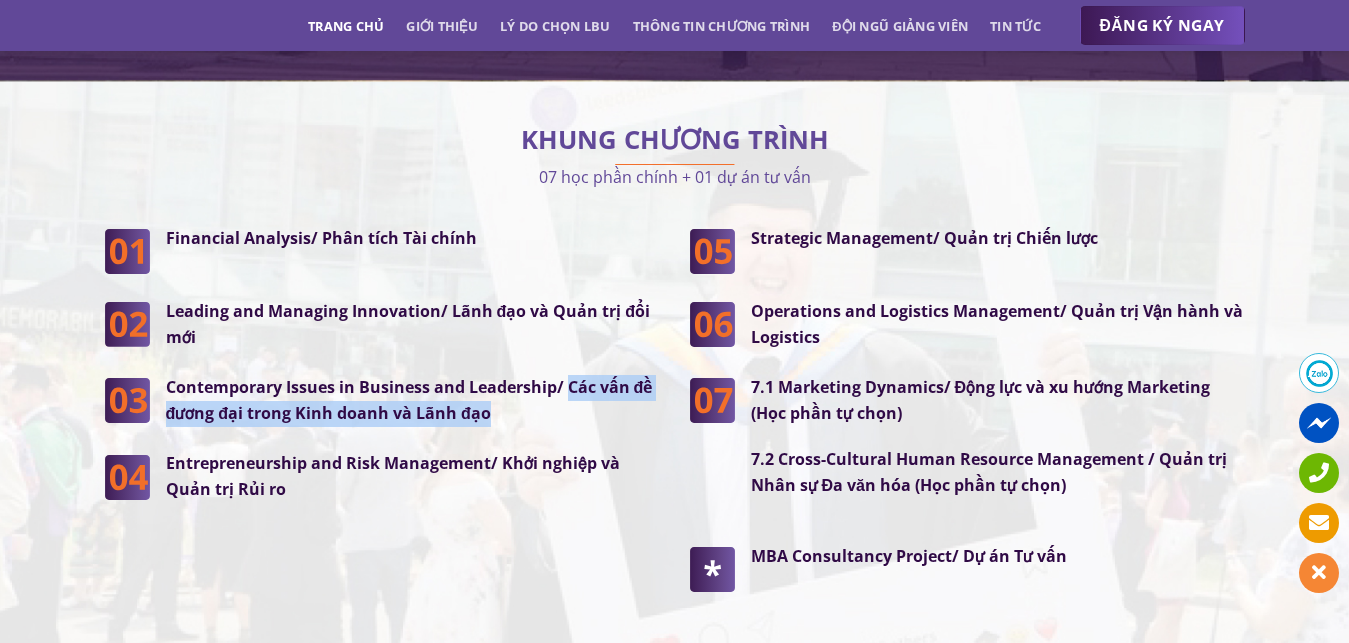drag, startPoint x: 568, startPoint y: 376, endPoint x: 573, endPoint y: 390, distance: 14.866069 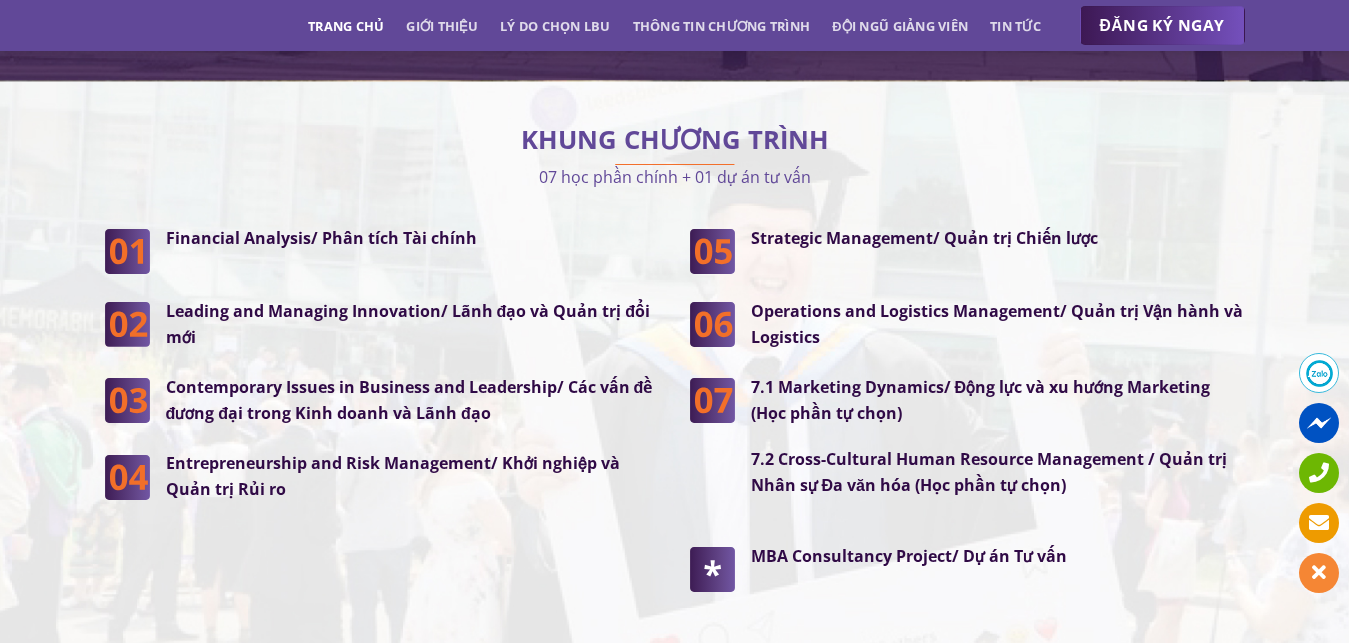 click on "Contemporary Issues in Business and Leadership/ Các vấn đề đương đại trong Kinh doanh và Lãnh đạo" at bounding box center (413, 400) 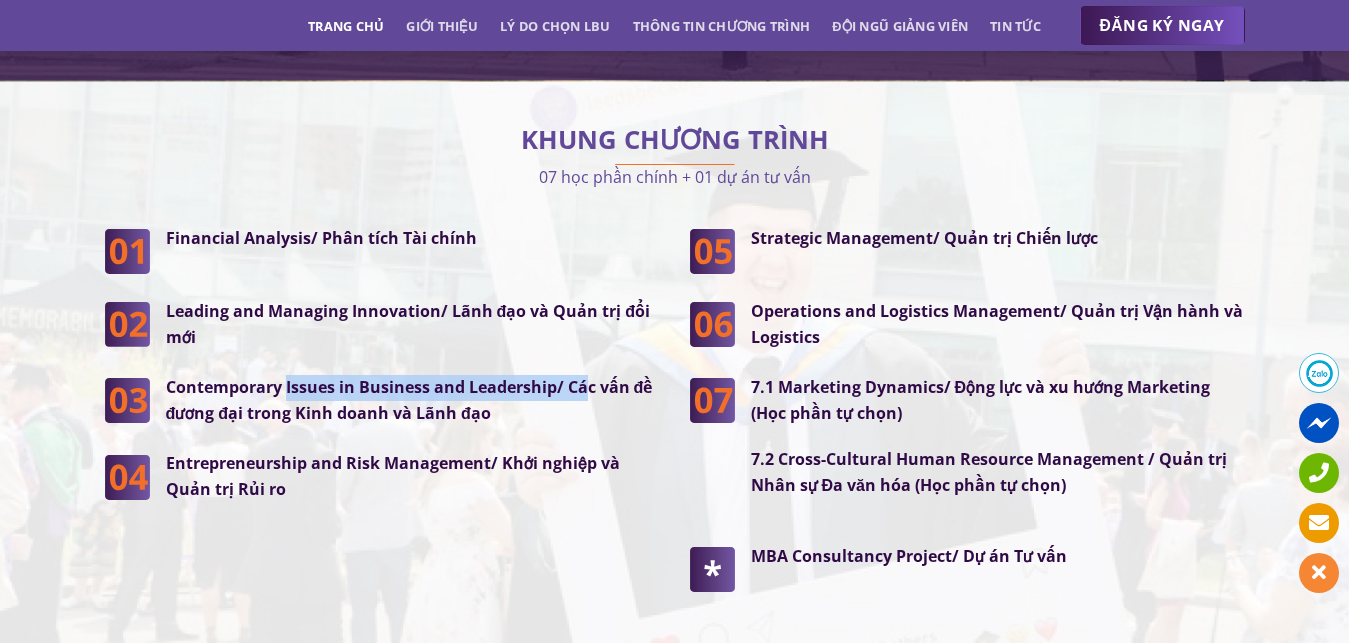 drag, startPoint x: 284, startPoint y: 376, endPoint x: 590, endPoint y: 379, distance: 306.0147 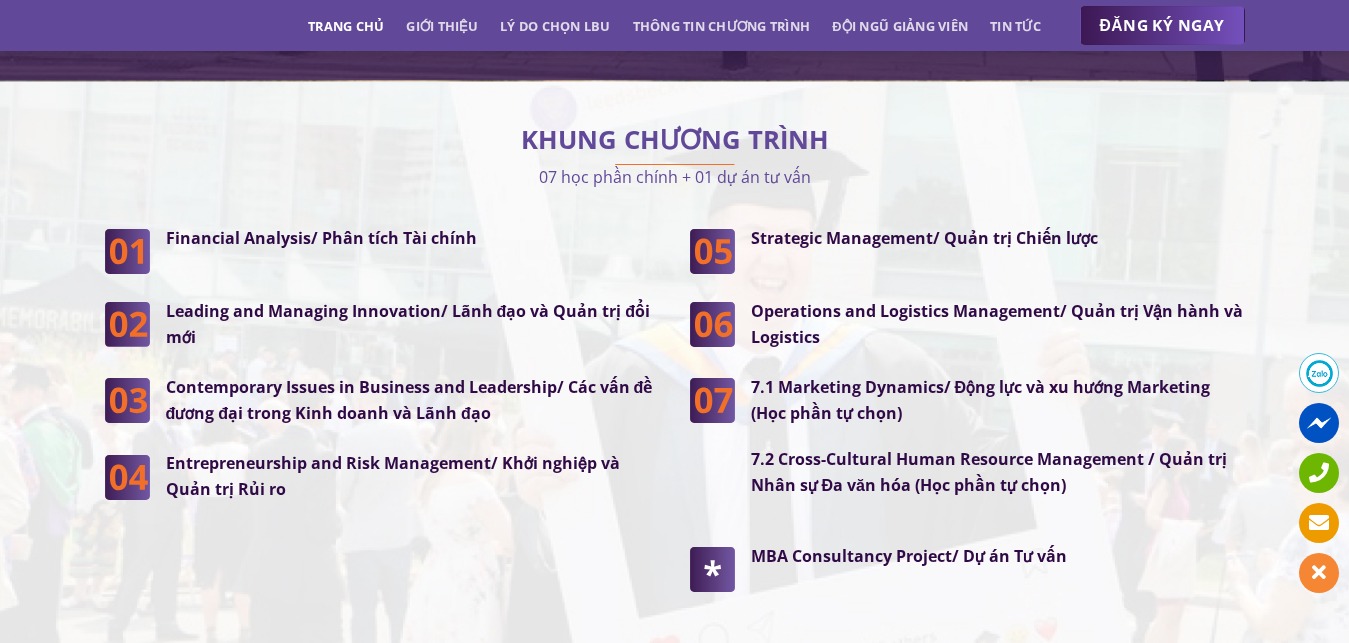 click on "Contemporary Issues in Business and Leadership/ Các vấn đề đương đại trong Kinh doanh và Lãnh đạo" at bounding box center [413, 400] 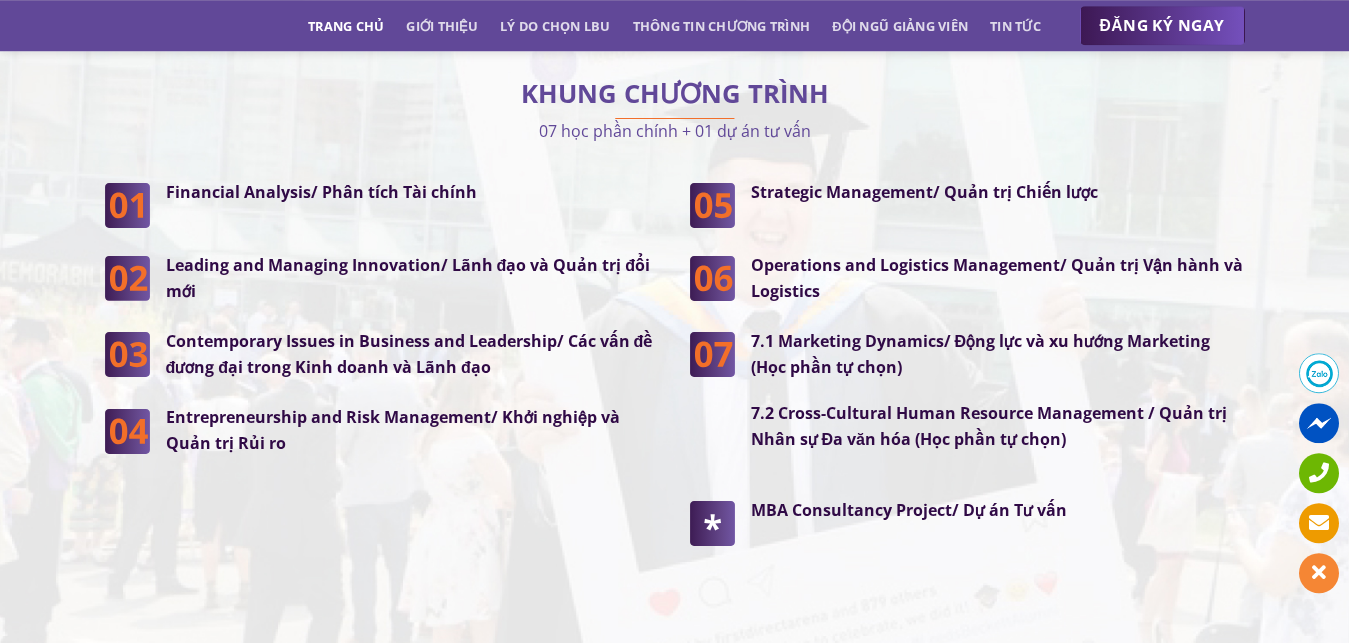 scroll, scrollTop: 5100, scrollLeft: 0, axis: vertical 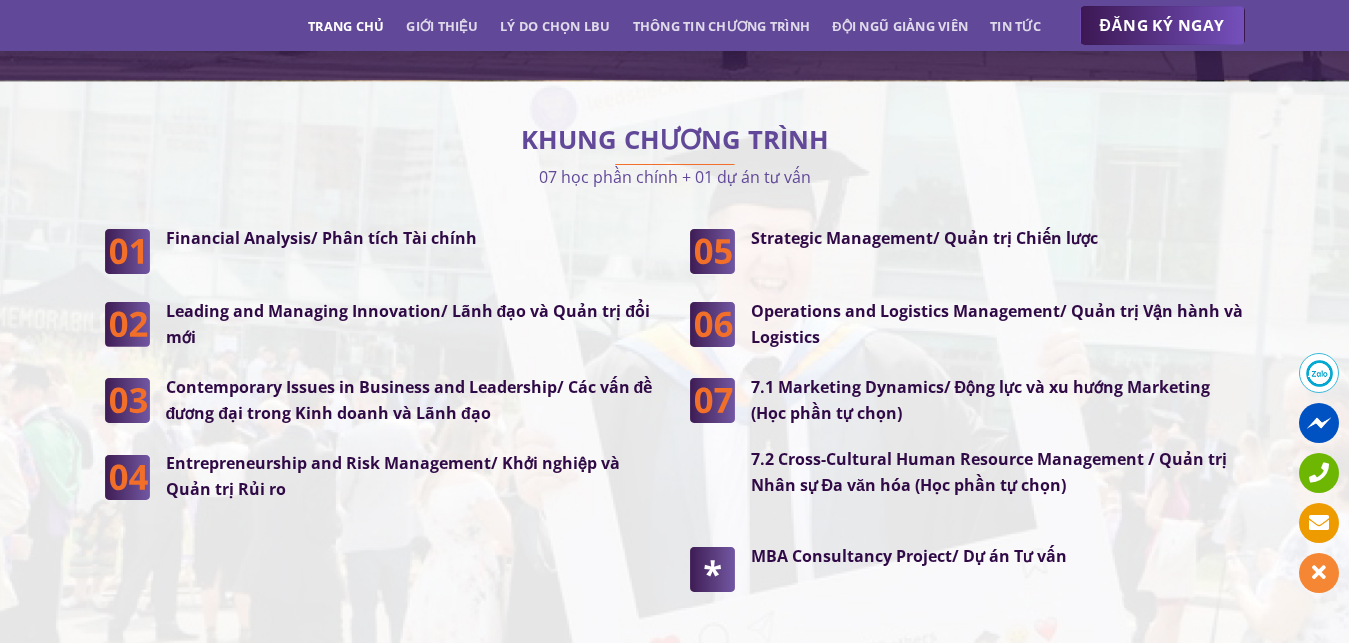 click on "Operations and Logistics Management/ Quản trị Vận hành và Logistics" at bounding box center (998, 324) 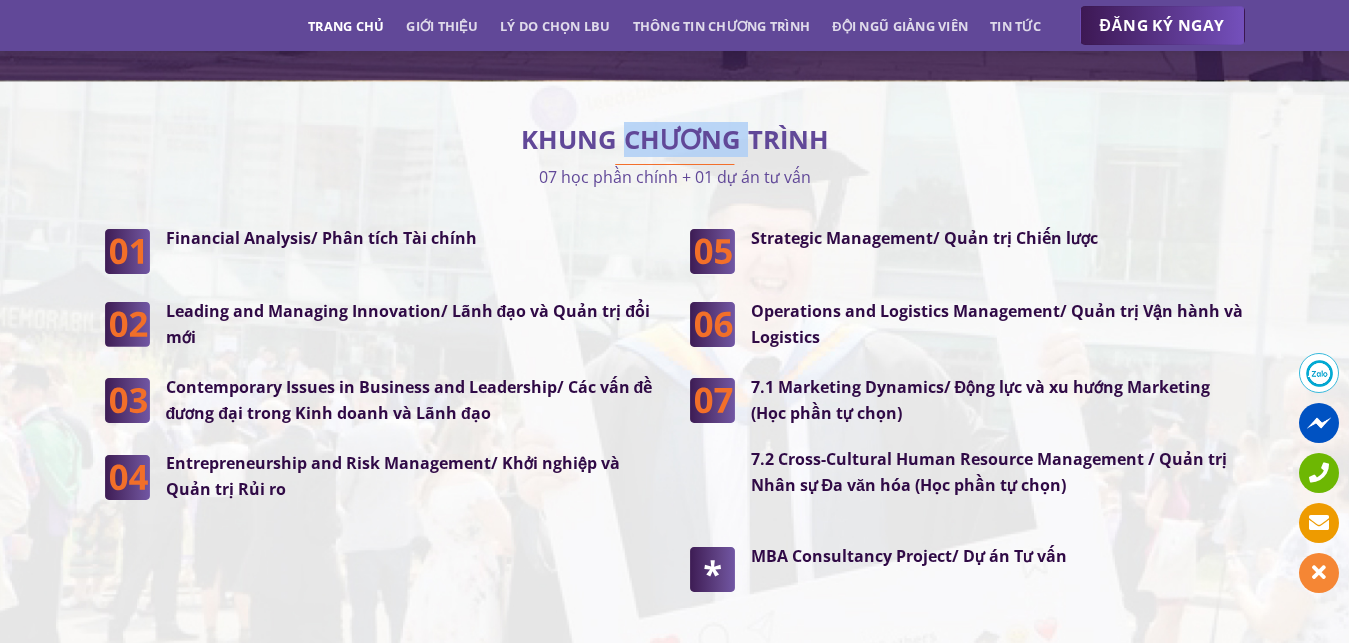click on "KHUNG CHƯƠNG TRÌNH" at bounding box center (675, 140) 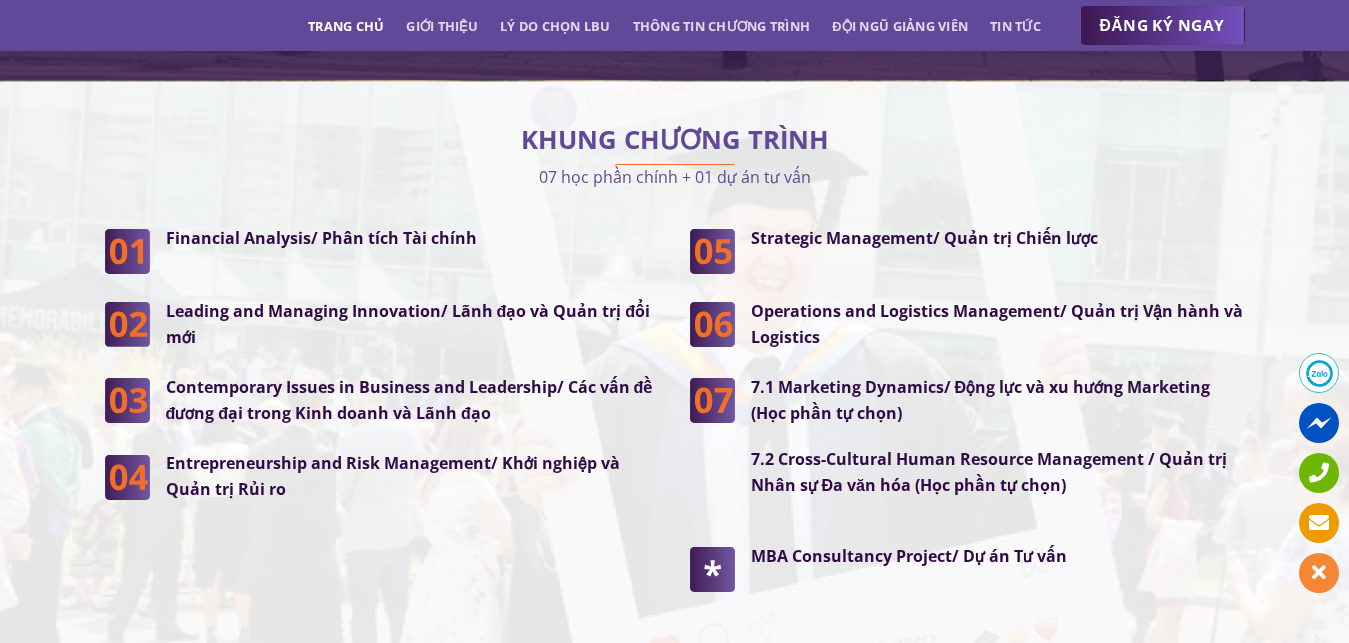 click on "07 học phần chính + 01 dự án tư vấn" at bounding box center [675, 177] 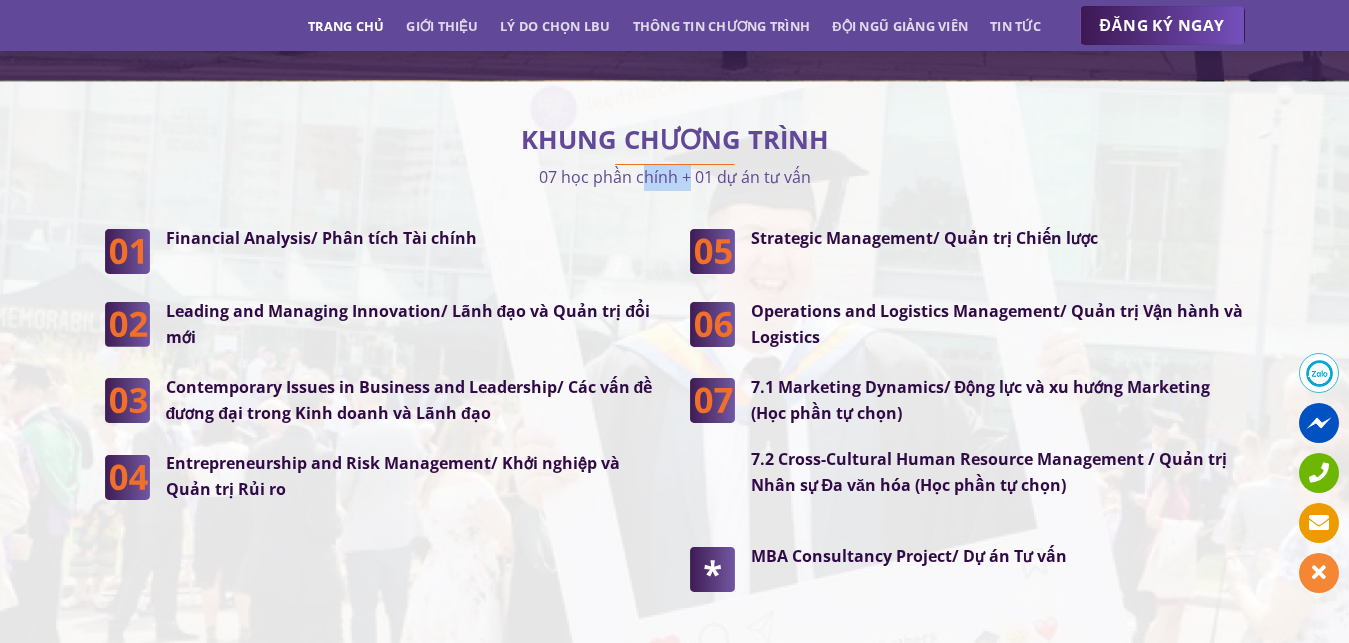 click on "07 học phần chính + 01 dự án tư vấn" at bounding box center (675, 177) 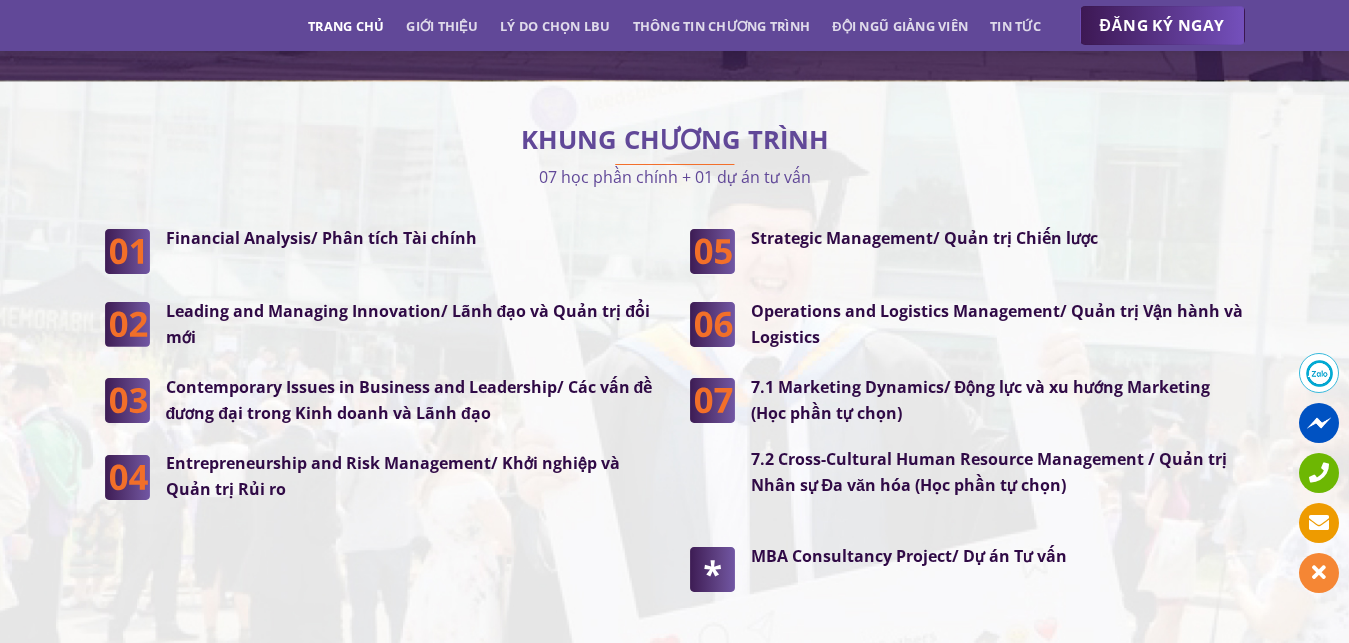 click on "KHUNG CHƯƠNG TRÌNH
07 học phần chính + 01 dự án tư vấn
Financial Analysis/ Phân tích Tài chính
Leading and Managing Innovation/ Lãnh đạo và Quản trị đổi mới
Contemporary Issues in Business and Leadership/ Các vấn đề đương đại trong Kinh doanh và Lãnh đạo
Entrepreneurship and Risk Management/ Khởi nghiệp và Quản trị Rủi ro
Strategic Management/ Quản trị Chiến lược" at bounding box center (675, 379) 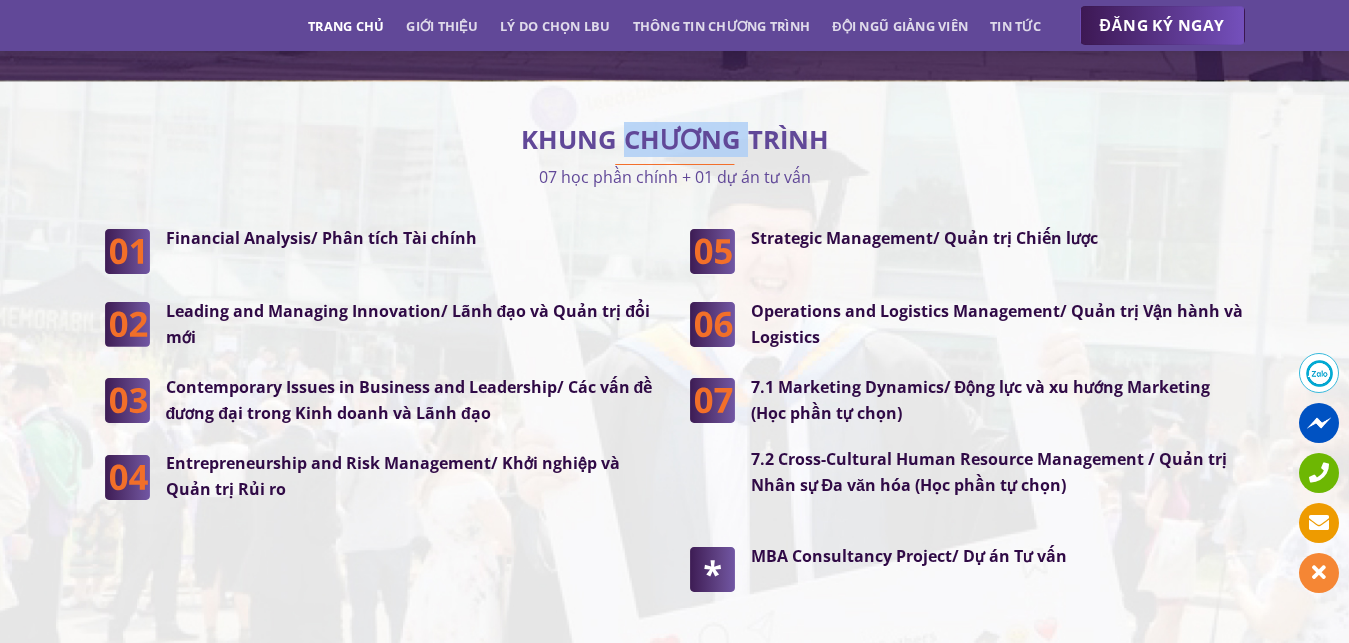 click on "KHUNG CHƯƠNG TRÌNH" at bounding box center (675, 140) 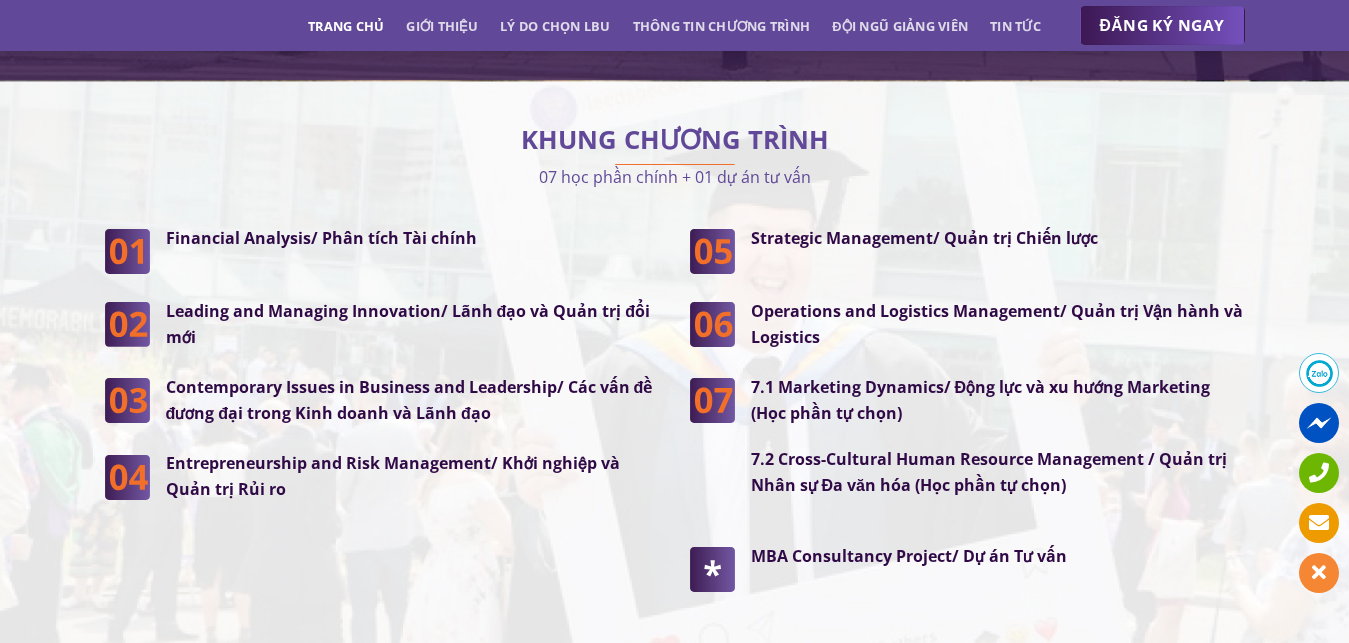 click on "KHUNG CHƯƠNG TRÌNH
07 học phần chính + 01 dự án tư vấn
Financial Analysis/ Phân tích Tài chính
Leading and Managing Innovation/ Lãnh đạo và Quản trị đổi mới
Contemporary Issues in Business and Leadership/ Các vấn đề đương đại trong Kinh doanh và Lãnh đạo
Entrepreneurship and Risk Management/ Khởi nghiệp và Quản trị Rủi ro
Strategic Management/ Quản trị Chiến lược" at bounding box center [675, 379] 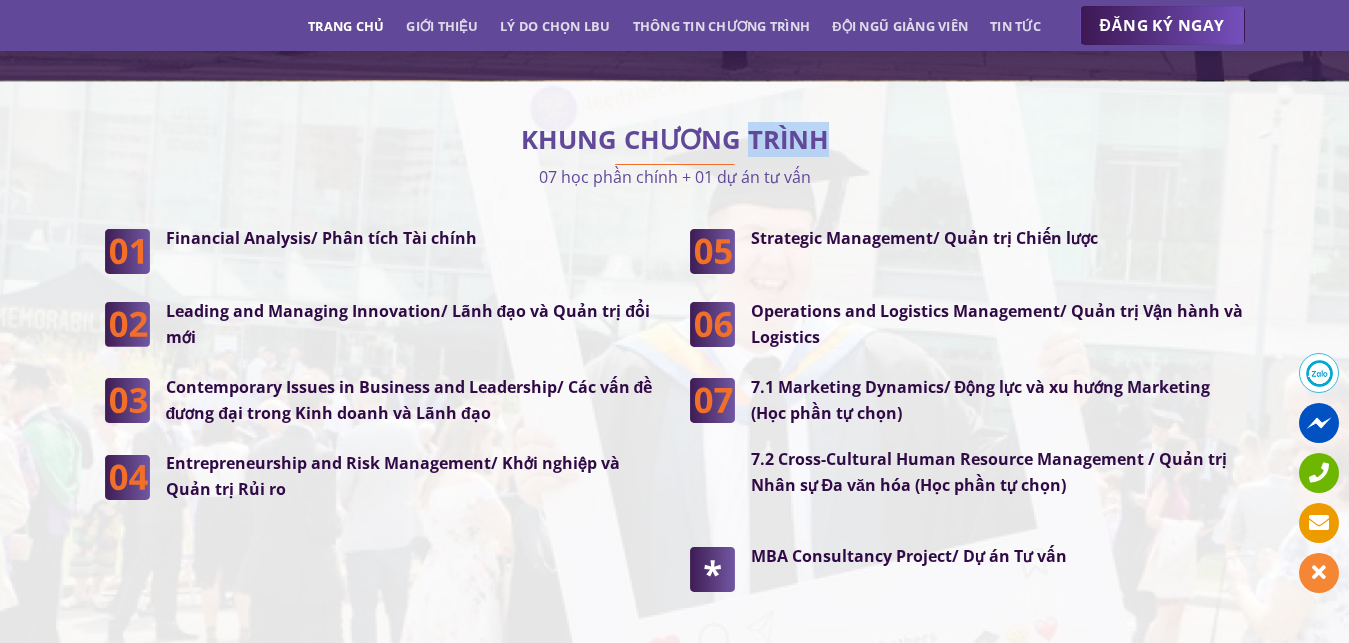 click on "KHUNG CHƯƠNG TRÌNH" at bounding box center (675, 140) 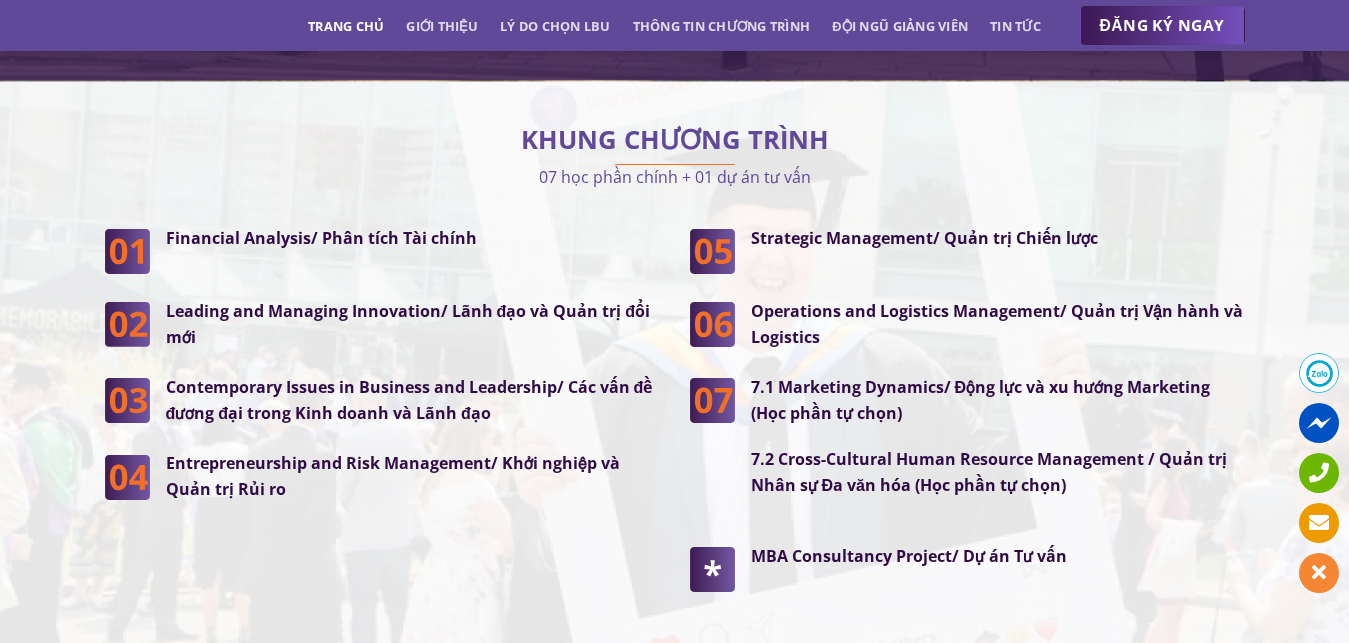 click on "KHUNG CHƯƠNG TRÌNH" at bounding box center [675, 140] 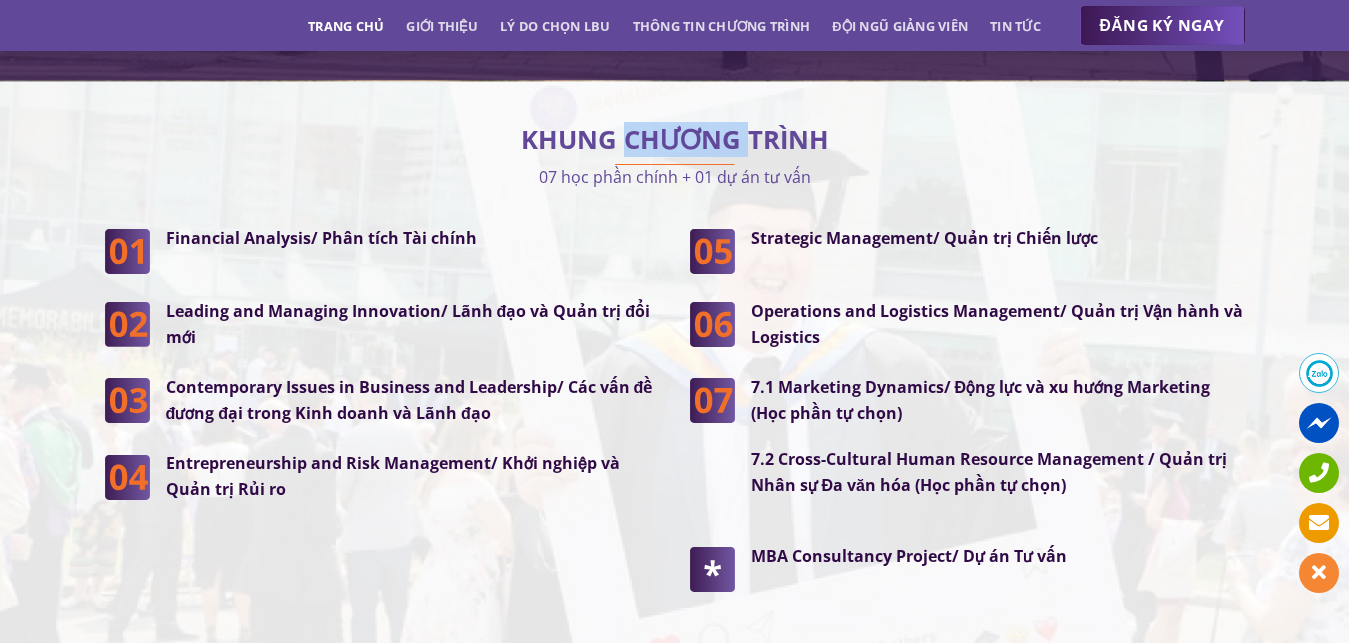 click on "KHUNG CHƯƠNG TRÌNH" at bounding box center (675, 140) 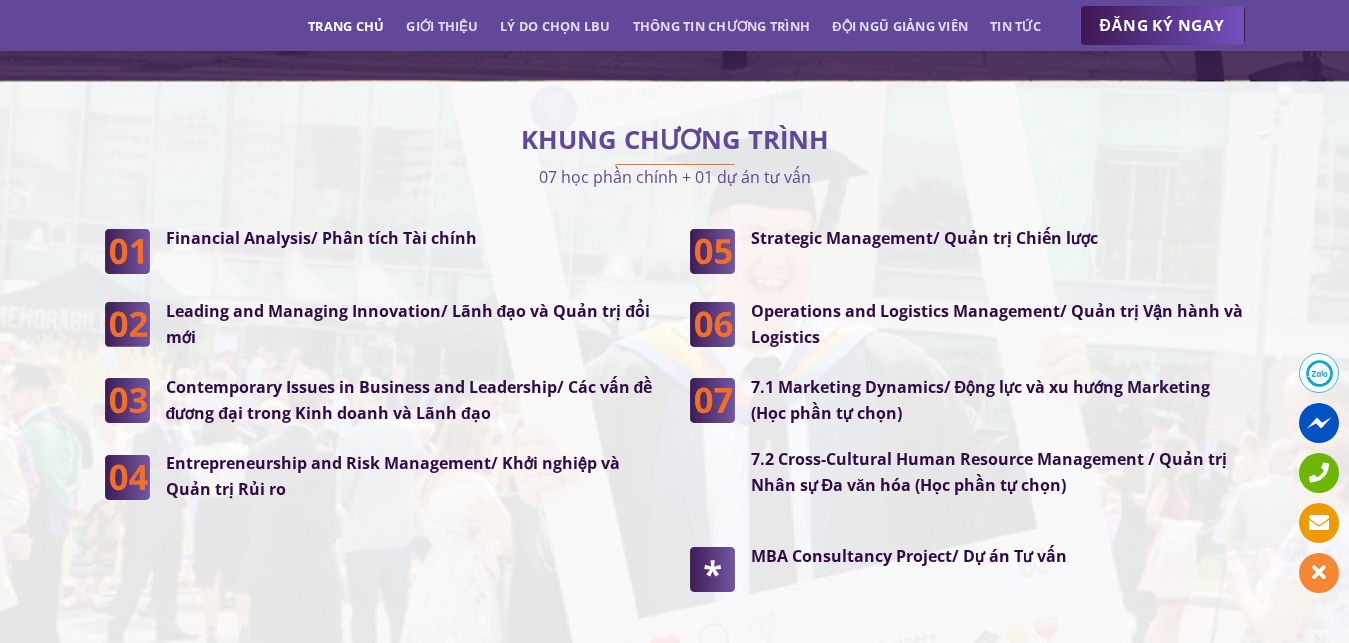 click on "07 học phần chính + 01 dự án tư vấn" at bounding box center [675, 177] 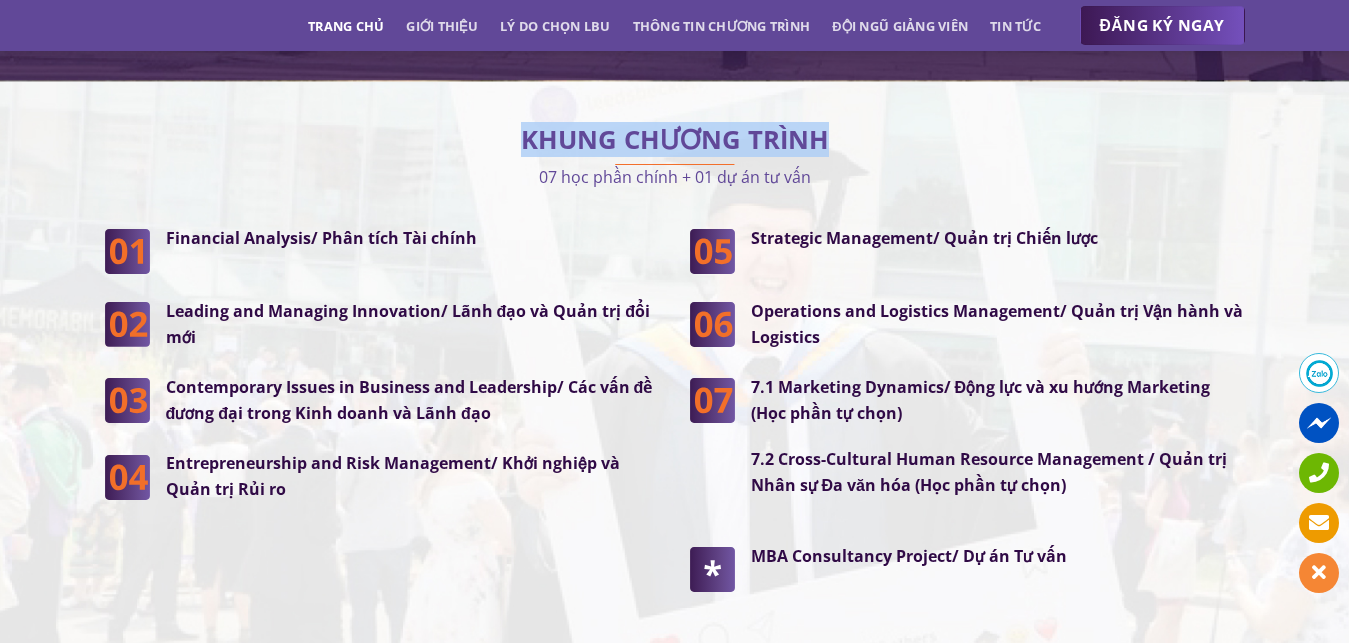 drag, startPoint x: 525, startPoint y: 124, endPoint x: 832, endPoint y: 123, distance: 307.00162 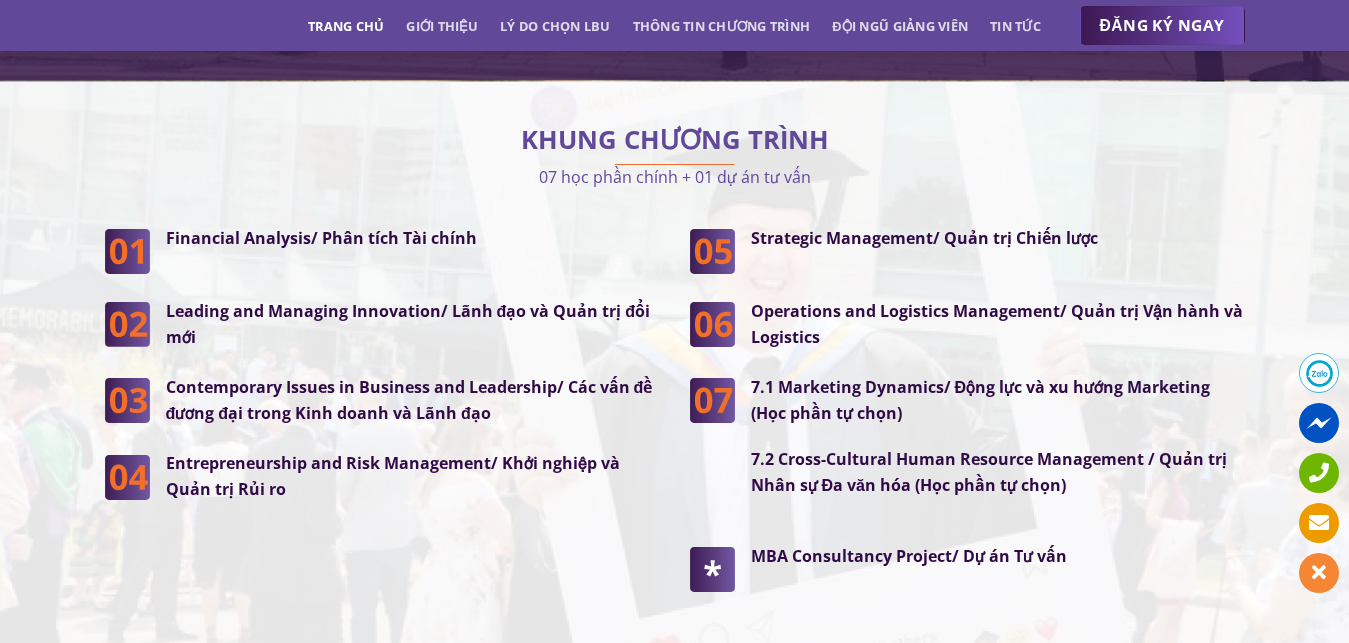 click on "07 học phần chính + 01 dự án tư vấn" at bounding box center [675, 177] 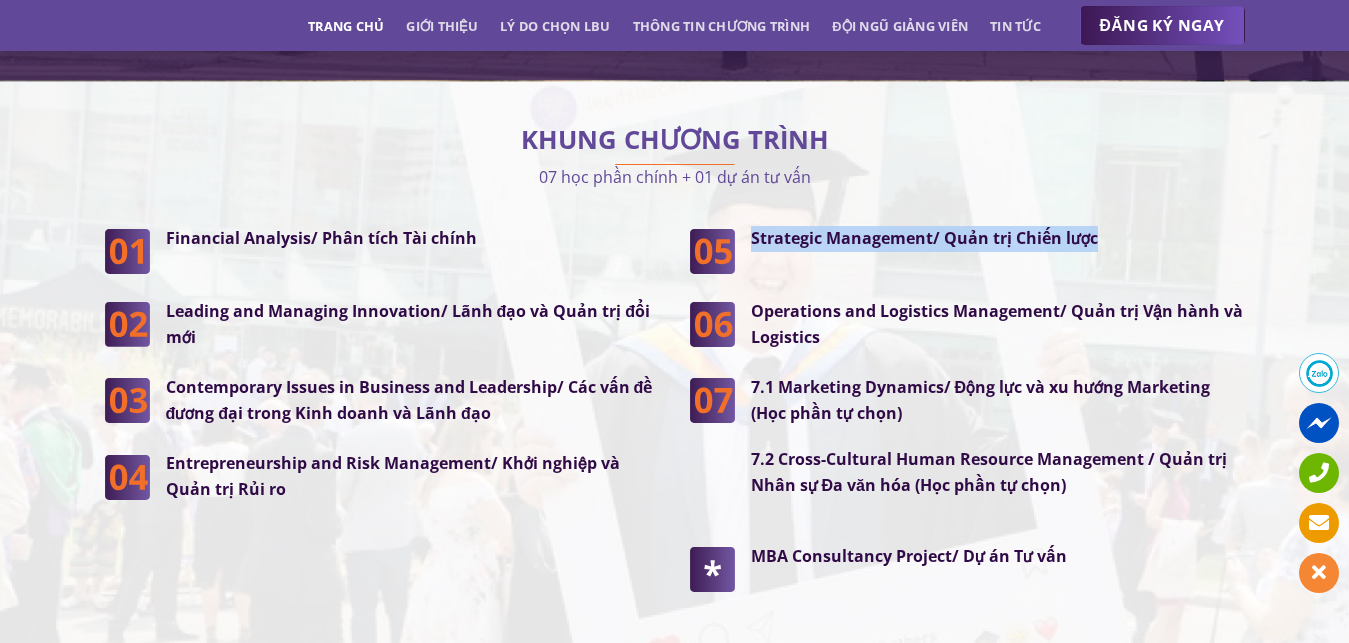 drag, startPoint x: 751, startPoint y: 220, endPoint x: 1101, endPoint y: 223, distance: 350.01285 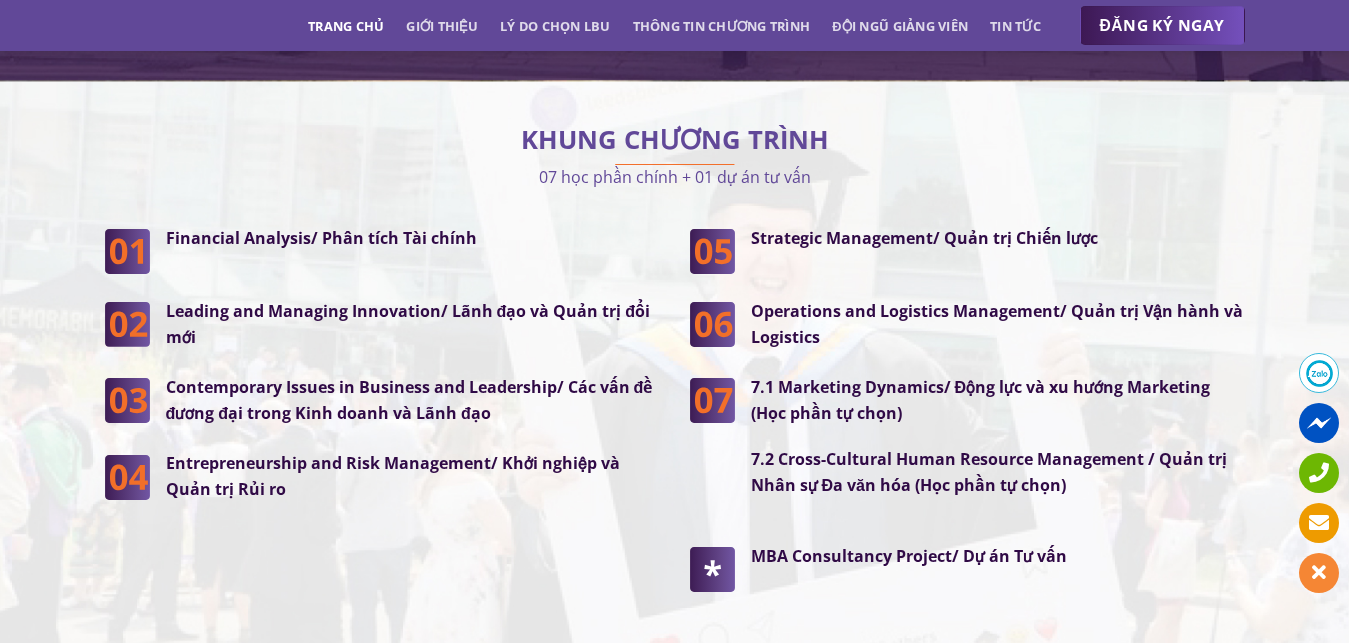 click on "Strategic Management/ Quản trị Chiến lược
Operations and Logistics Management/ Quản trị Vận hành và Logistics
7.1 Marketing Dynamics/ Động lực và xu hướng Marketing (Học phần tự chọn)
7.2 Cross-Cultural Human Resource Management / Quản trị Nhân sự Đa văn hóa (Học phần tự chọn)
MBA Consultancy Project/ Dự án Tư vấn" at bounding box center (967, 422) 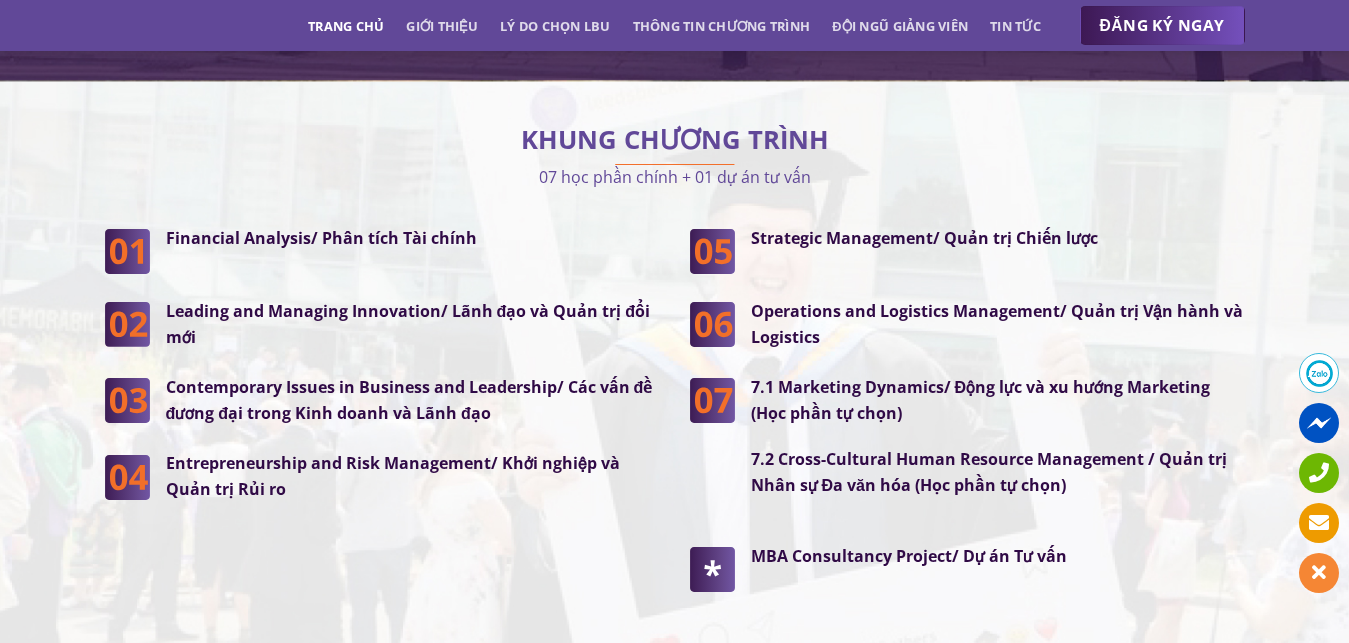 click on "Leading and Managing Innovation/ Lãnh đạo và Quản trị đổi mới" at bounding box center [408, 324] 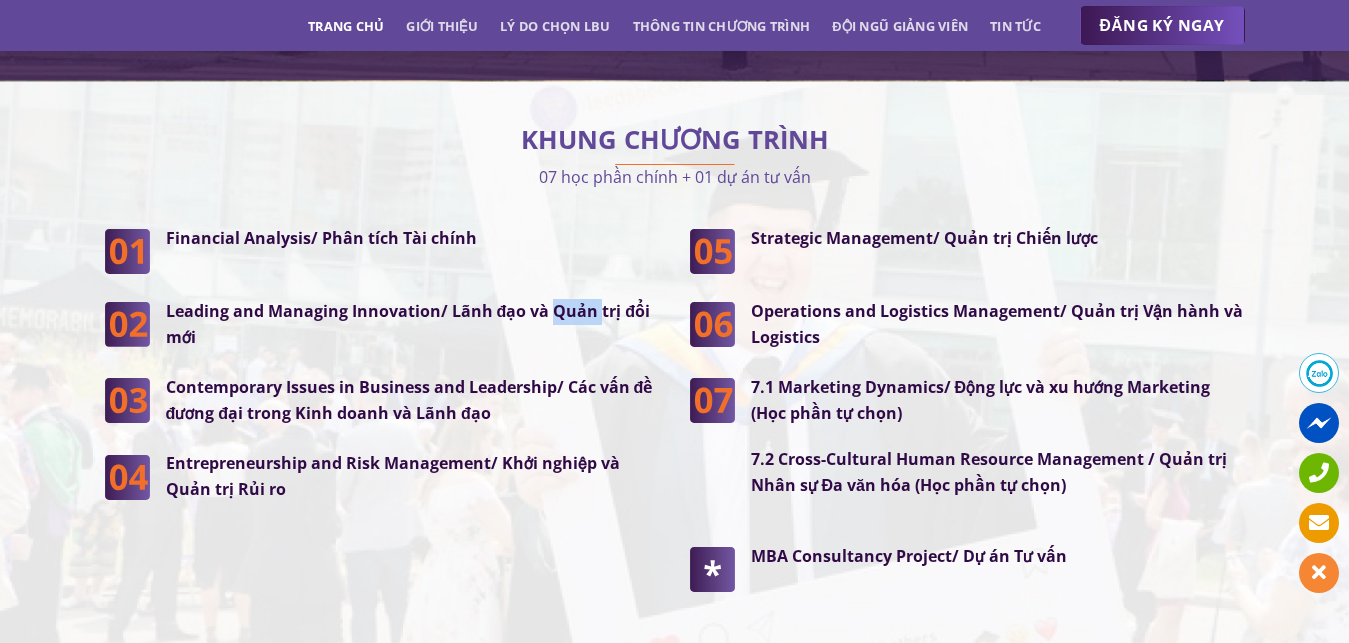 click on "Leading and Managing Innovation/ Lãnh đạo và Quản trị đổi mới" at bounding box center (408, 324) 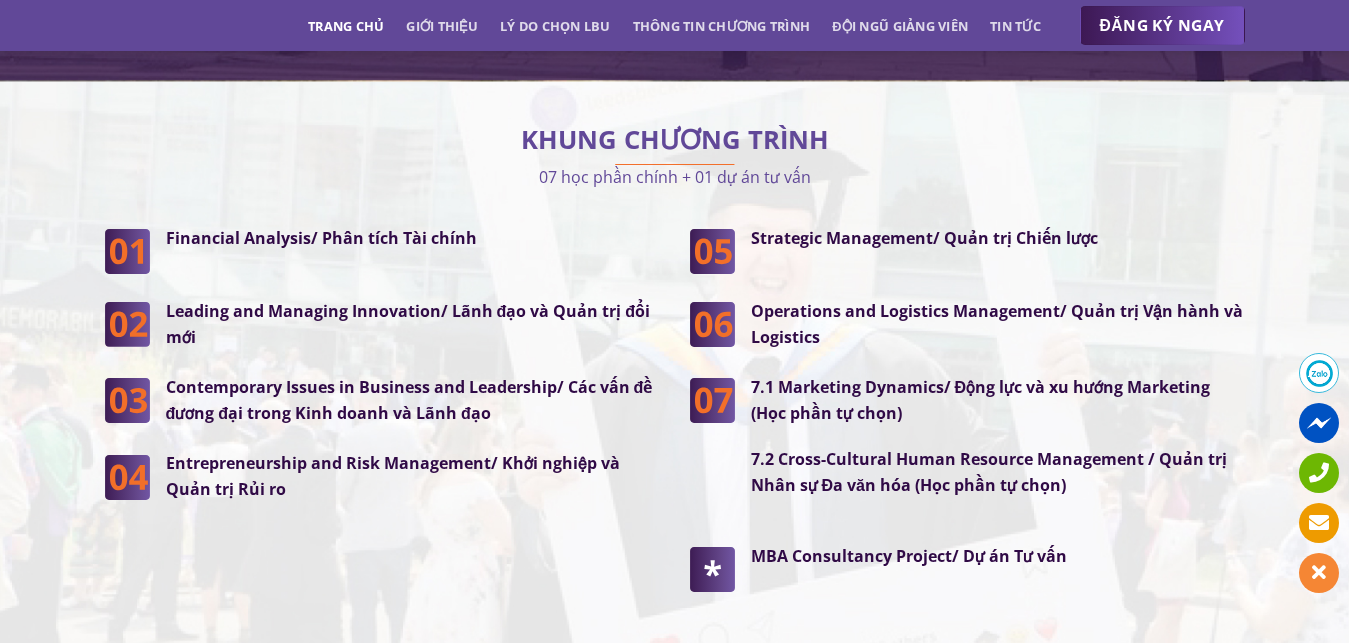 drag, startPoint x: 537, startPoint y: 352, endPoint x: 502, endPoint y: 333, distance: 39.824615 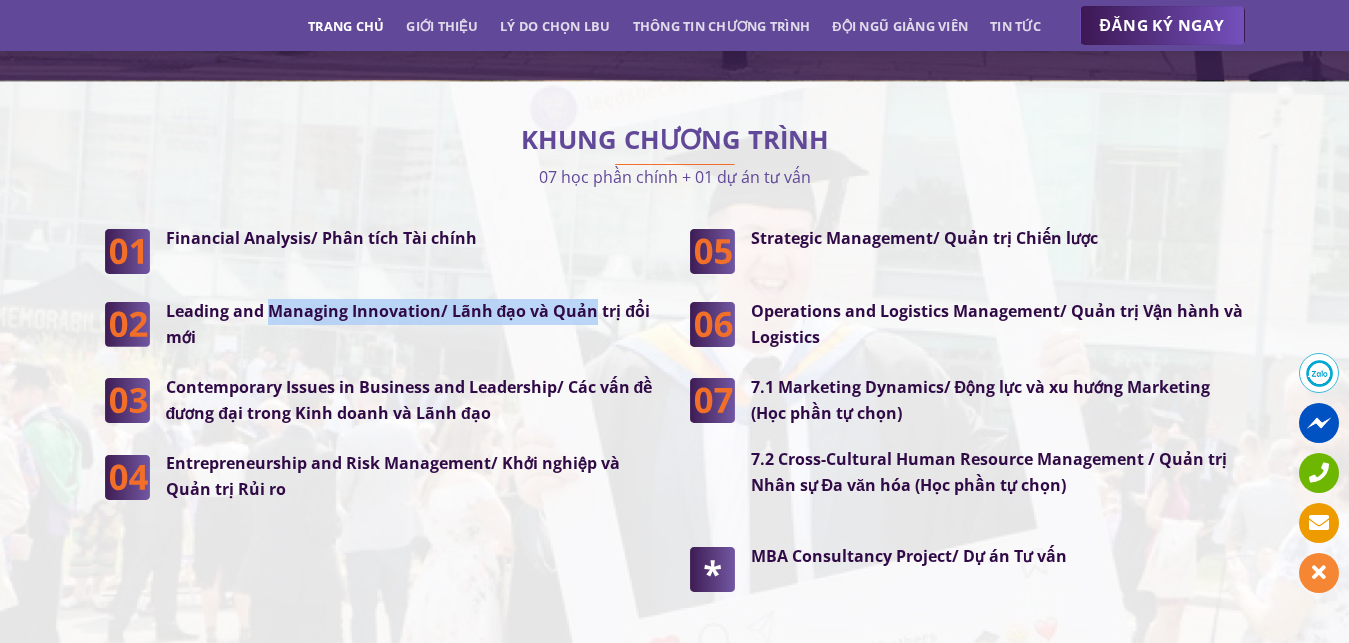 drag, startPoint x: 266, startPoint y: 305, endPoint x: 587, endPoint y: 295, distance: 321.15573 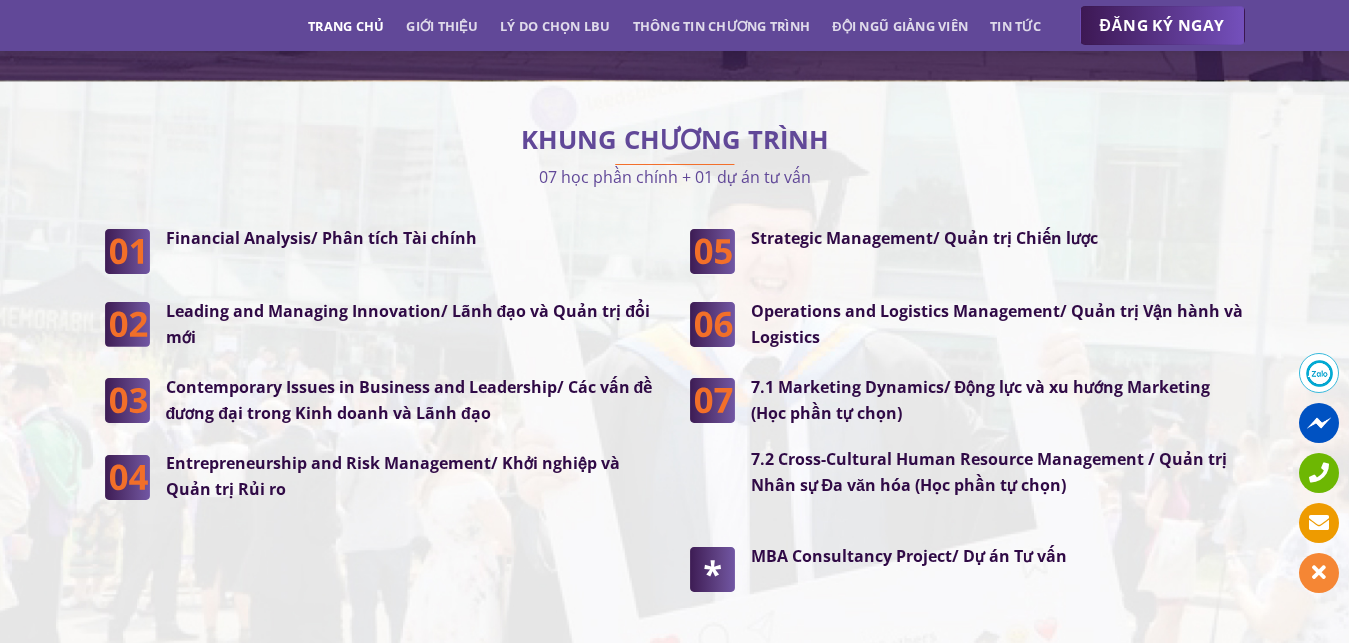 click on "Leading and Managing Innovation/ Lãnh đạo và Quản trị đổi mới" at bounding box center [413, 324] 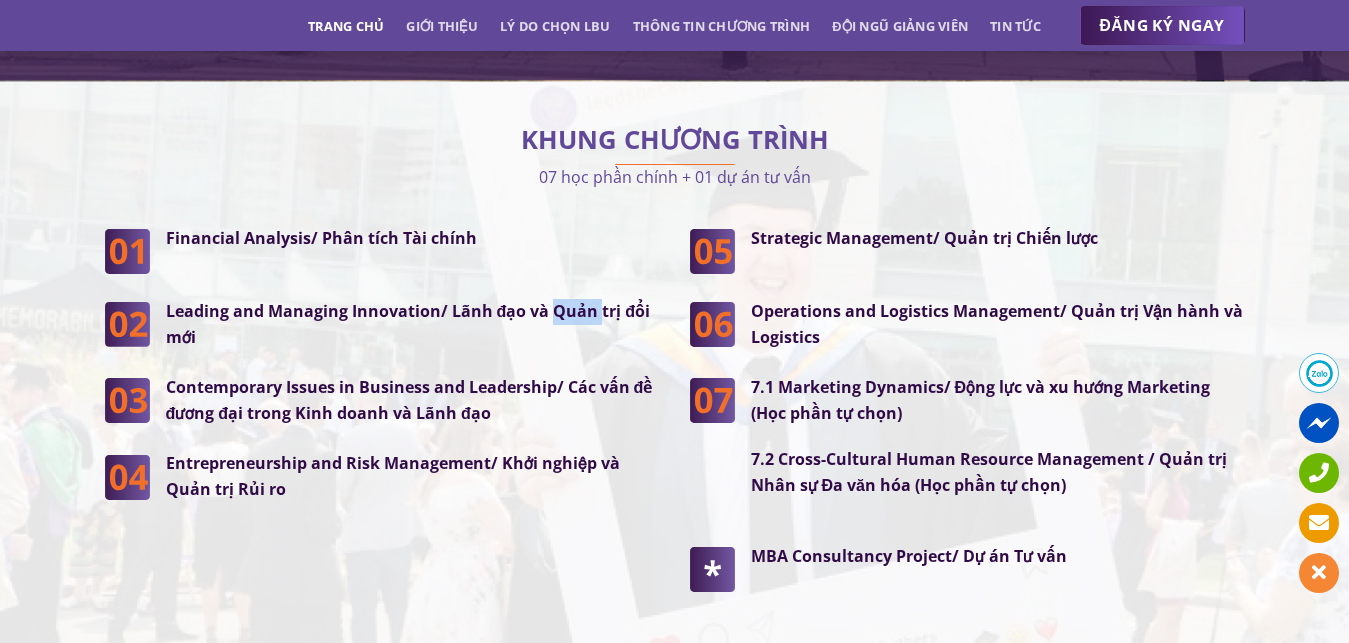 click on "Leading and Managing Innovation/ Lãnh đạo và Quản trị đổi mới" at bounding box center [408, 324] 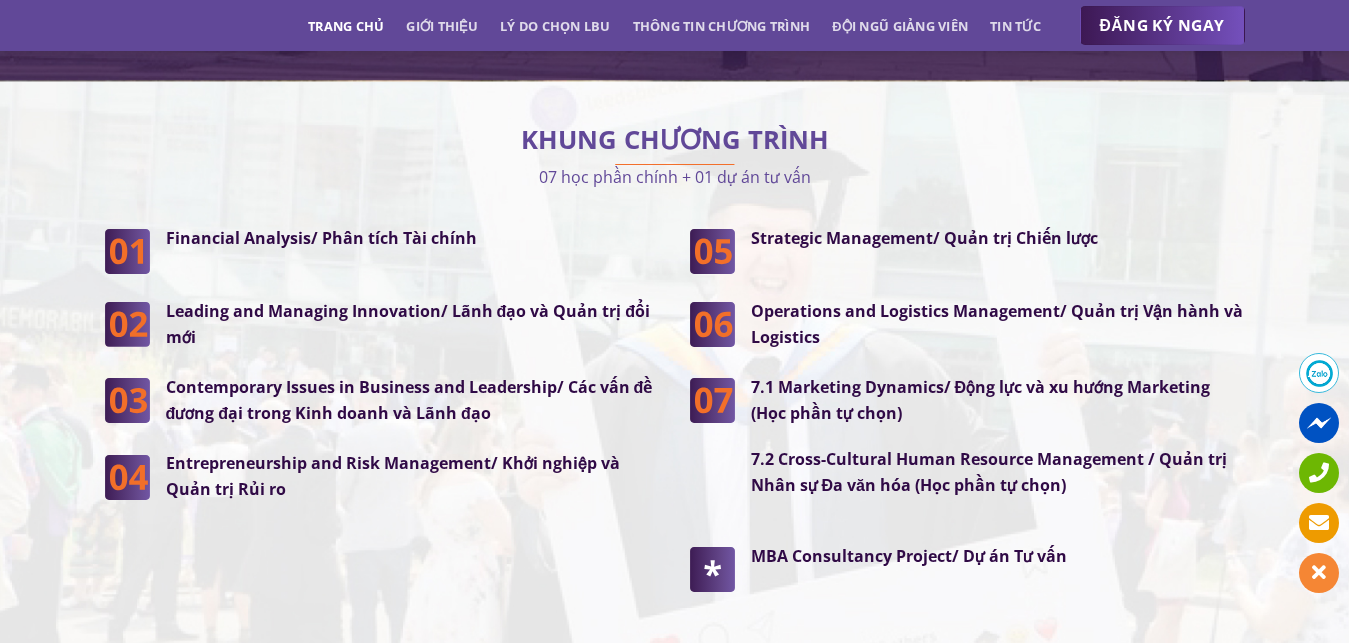 click on "Leading and Managing Innovation/ Lãnh đạo và Quản trị đổi mới" at bounding box center [413, 324] 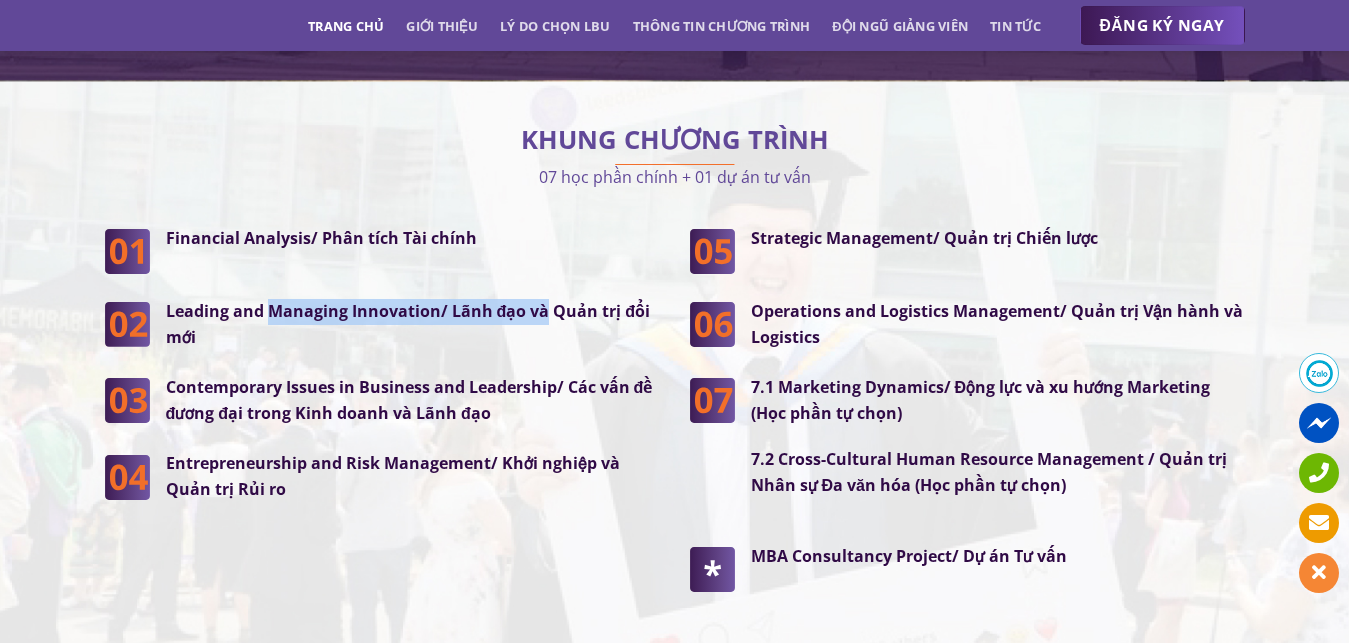 drag, startPoint x: 268, startPoint y: 300, endPoint x: 540, endPoint y: 296, distance: 272.02942 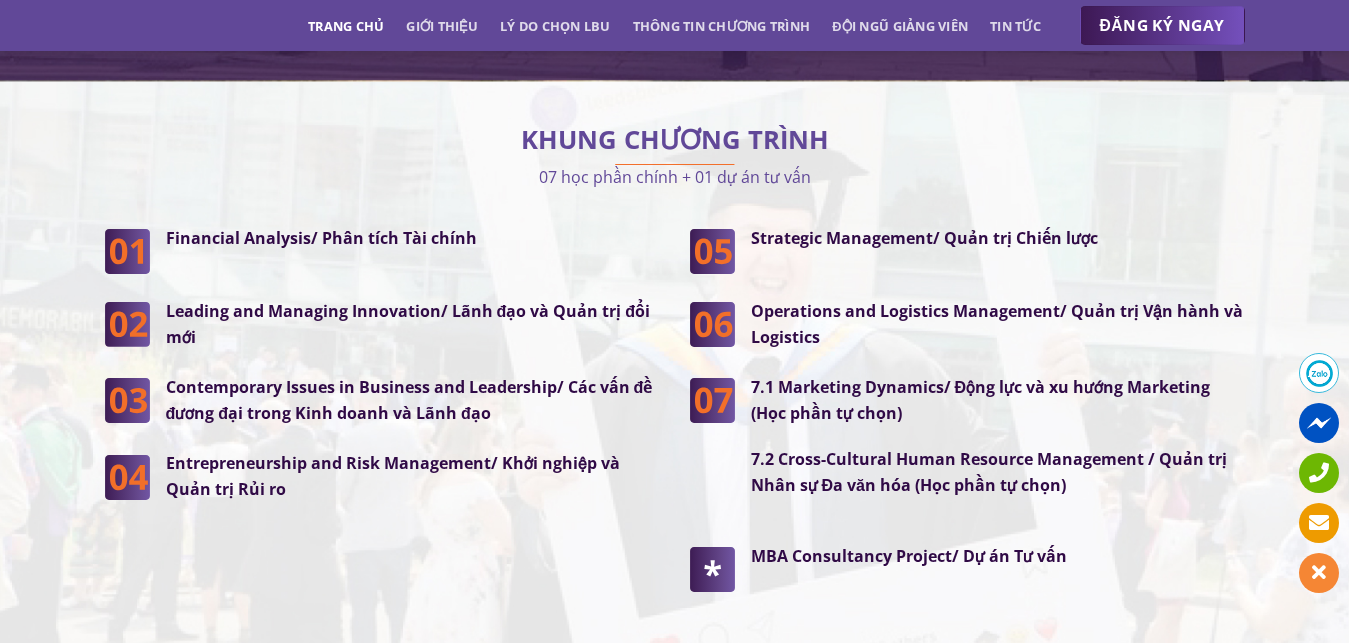 click on "Leading and Managing Innovation/ Lãnh đạo và Quản trị đổi mới" at bounding box center [413, 324] 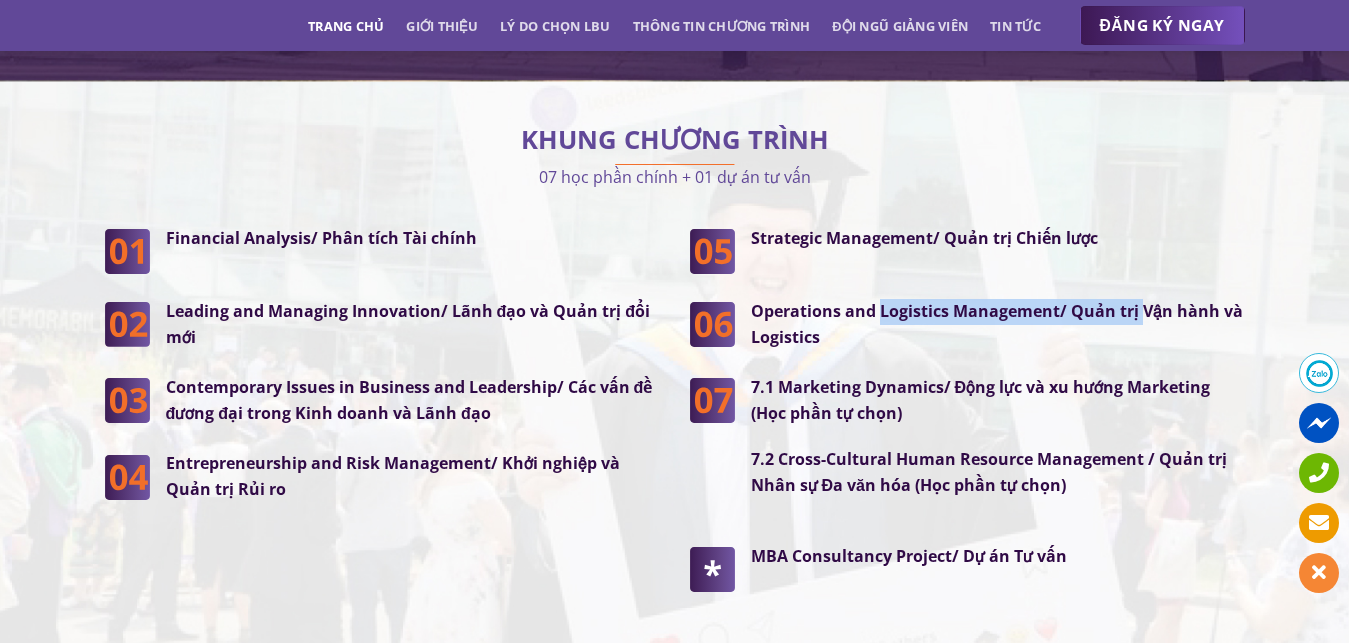 drag, startPoint x: 877, startPoint y: 302, endPoint x: 1139, endPoint y: 304, distance: 262.00763 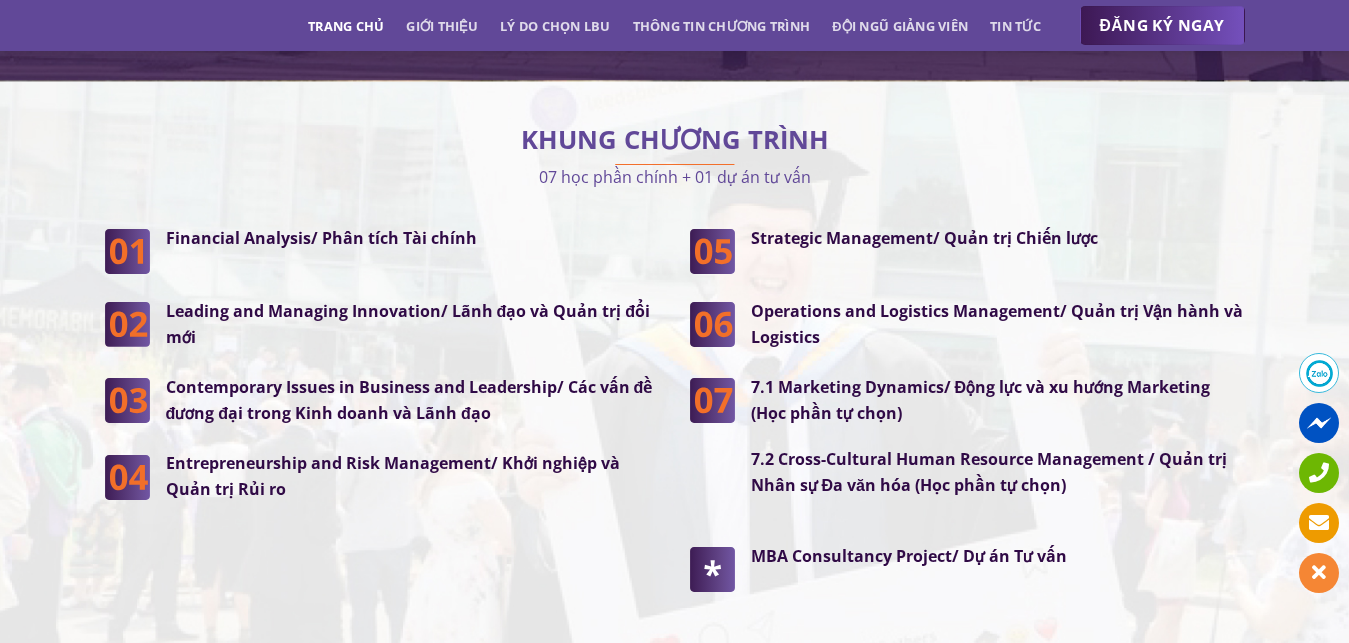 click on "Operations and Logistics Management/ Quản trị Vận hành và Logistics" at bounding box center (998, 324) 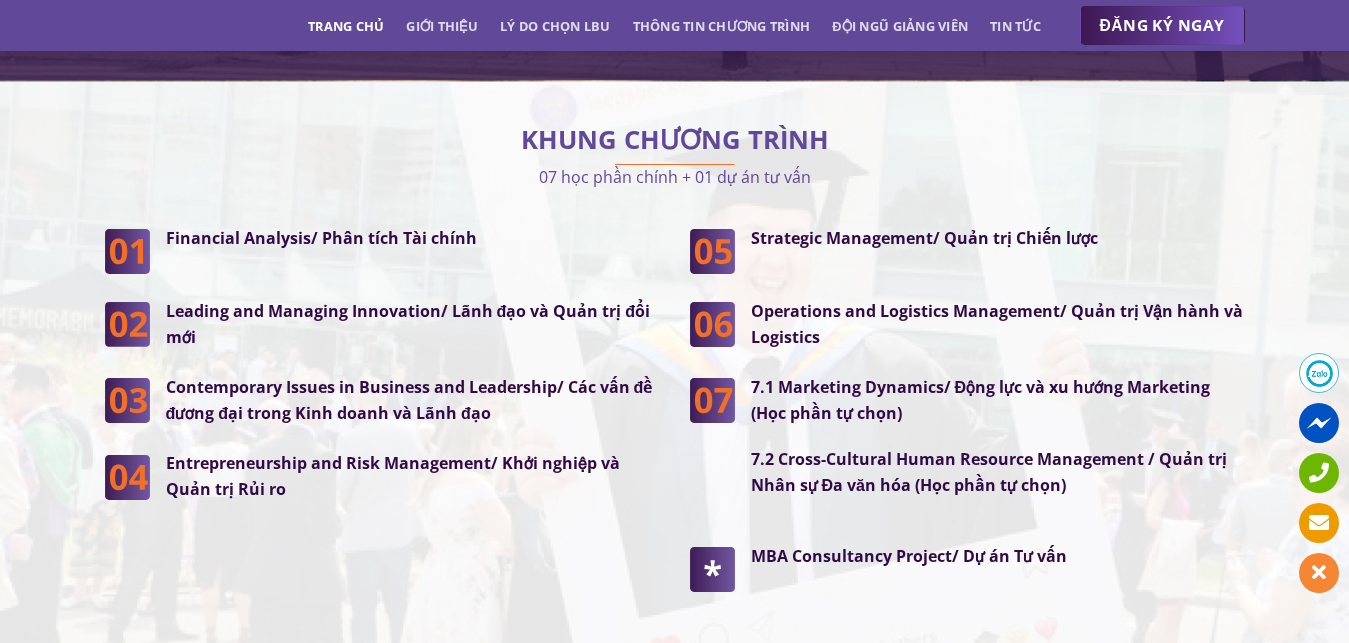 click on "Leading and Managing Innovation/ Lãnh đạo và Quản trị đổi mới" at bounding box center (408, 324) 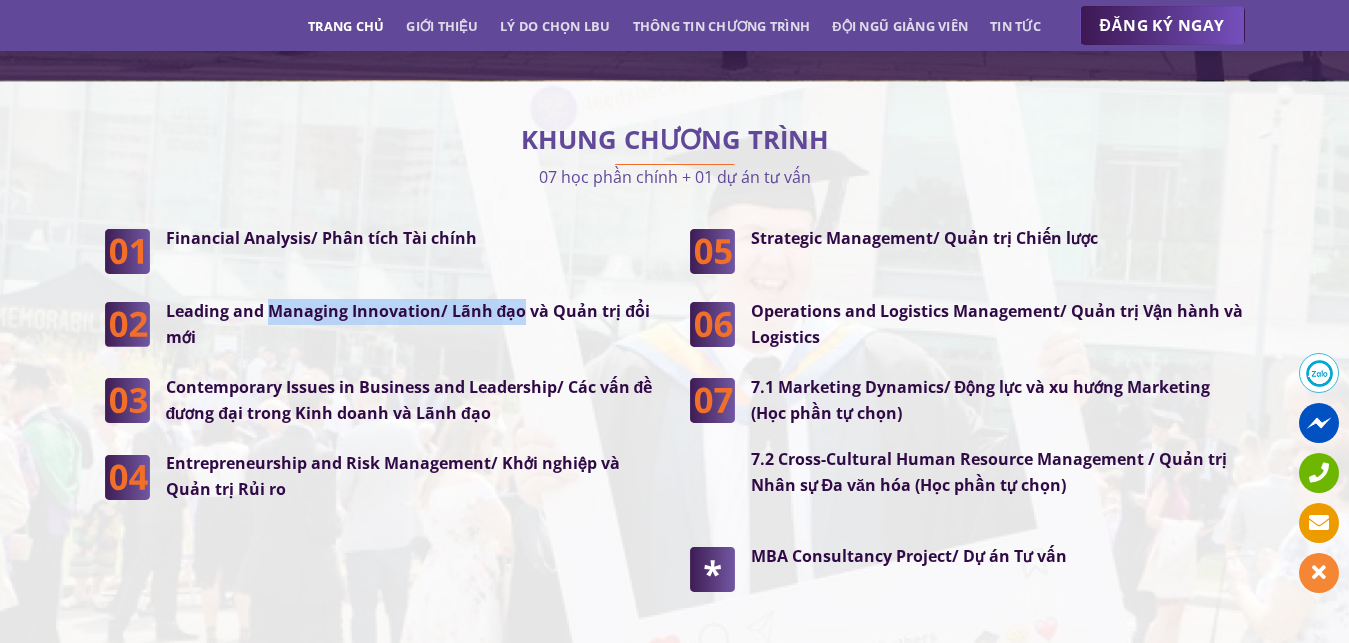 drag, startPoint x: 268, startPoint y: 298, endPoint x: 520, endPoint y: 289, distance: 252.16066 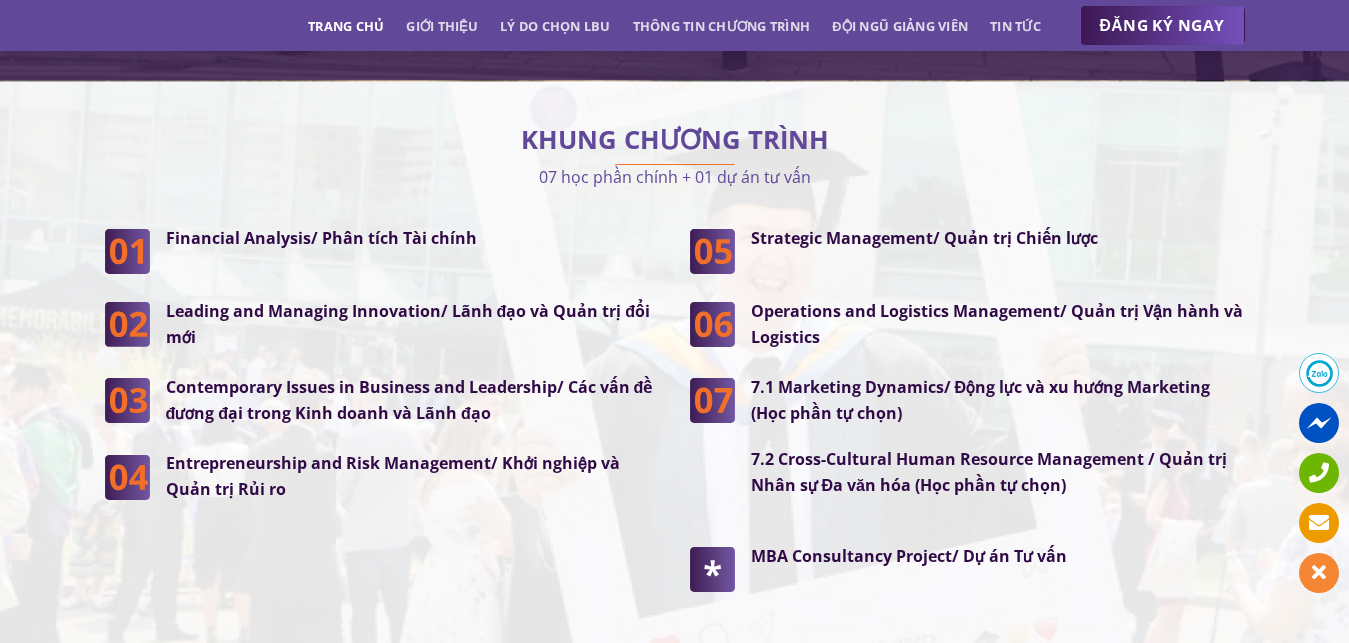 click on "Leading and Managing Innovation/ Lãnh đạo và Quản trị đổi mới" at bounding box center (413, 324) 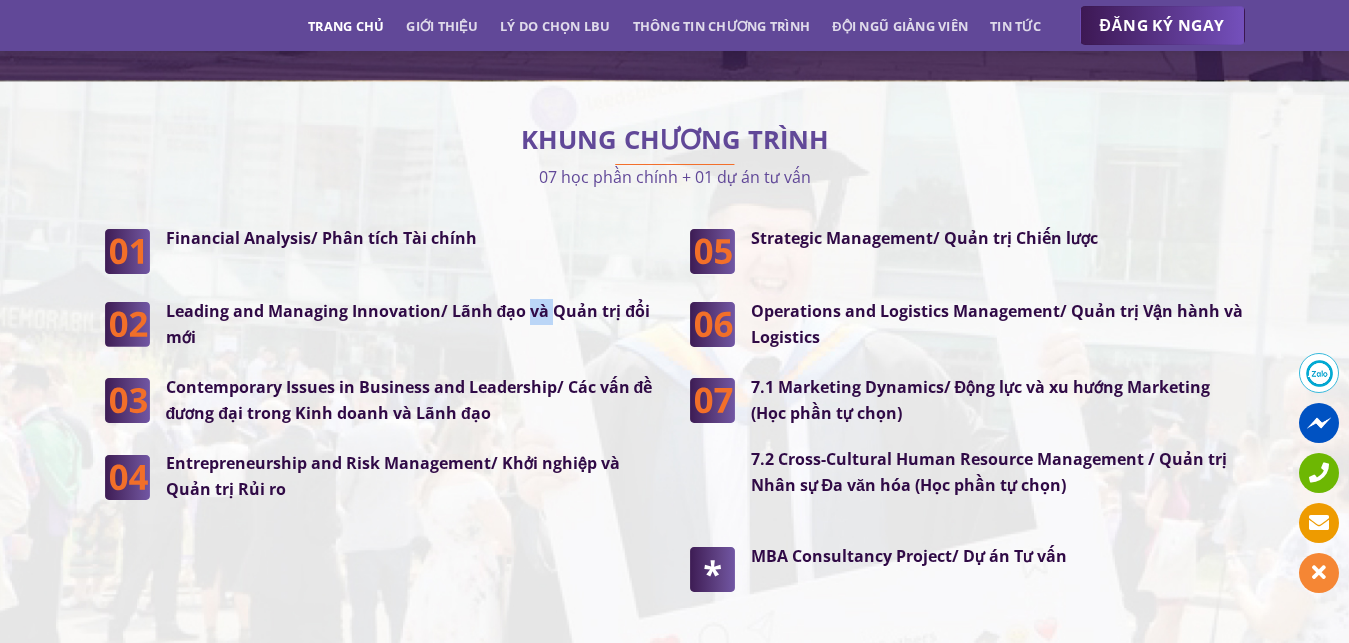 click on "Leading and Managing Innovation/ Lãnh đạo và Quản trị đổi mới" at bounding box center [408, 324] 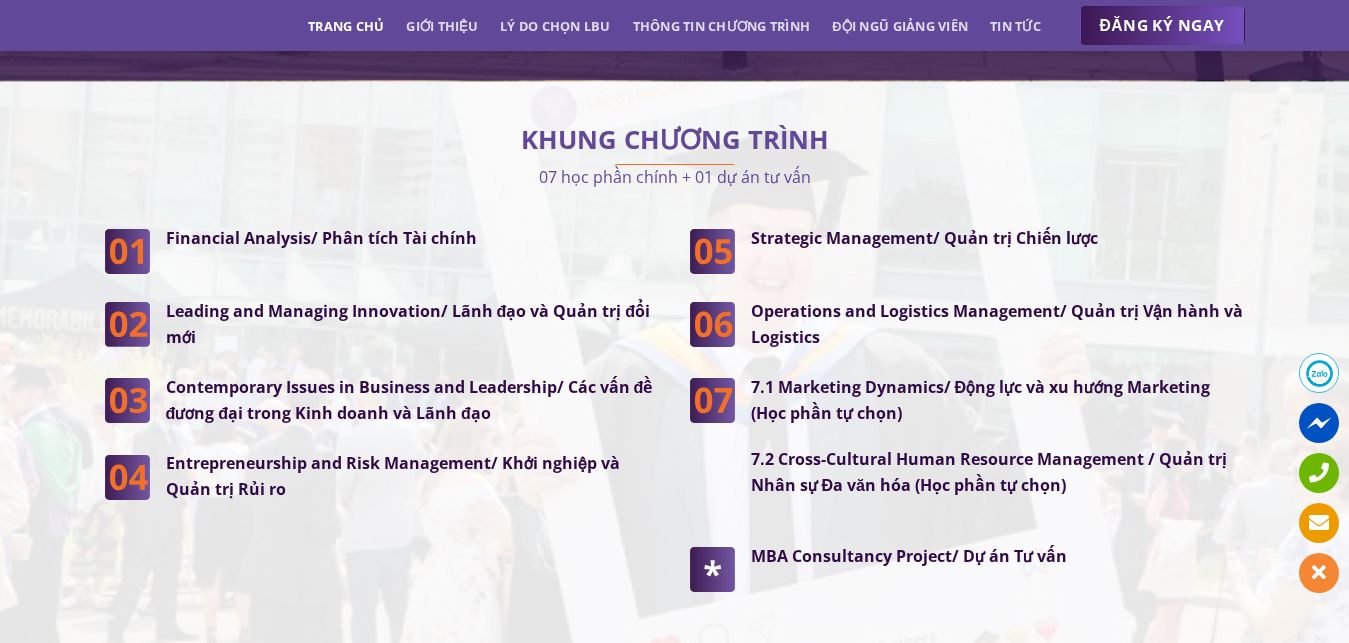 click on "Leading and Managing Innovation/ Lãnh đạo và Quản trị đổi mới" at bounding box center (413, 324) 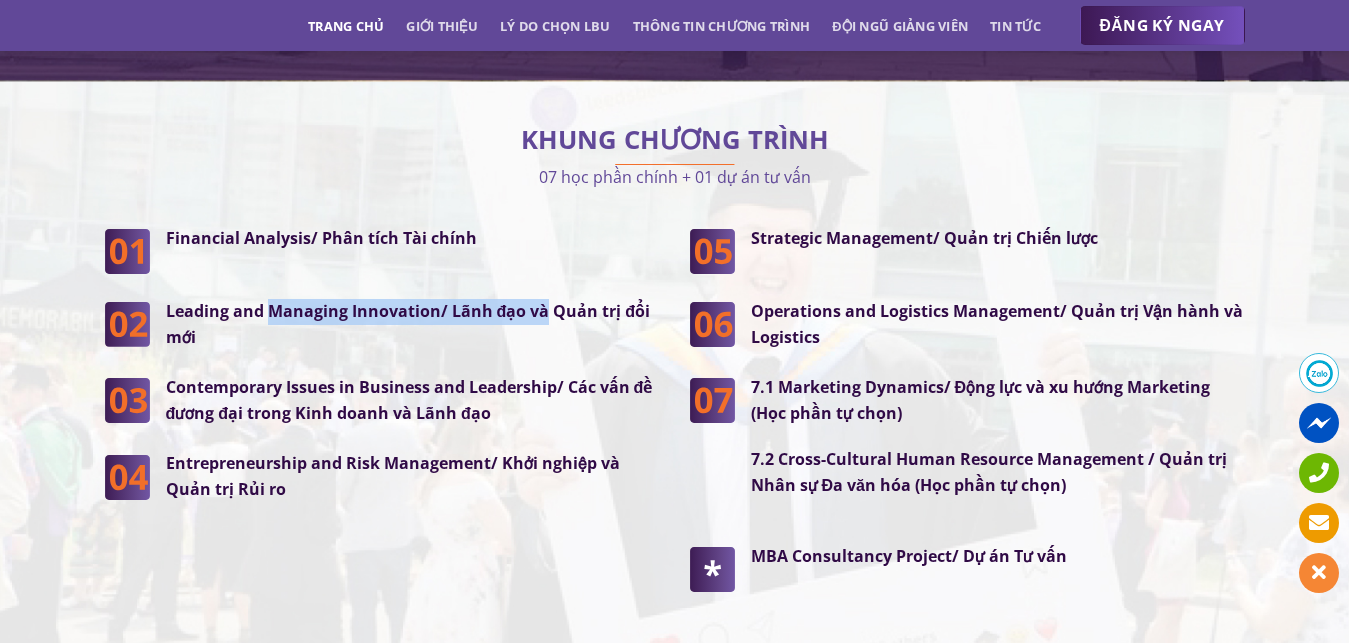 drag, startPoint x: 545, startPoint y: 298, endPoint x: 268, endPoint y: 296, distance: 277.00723 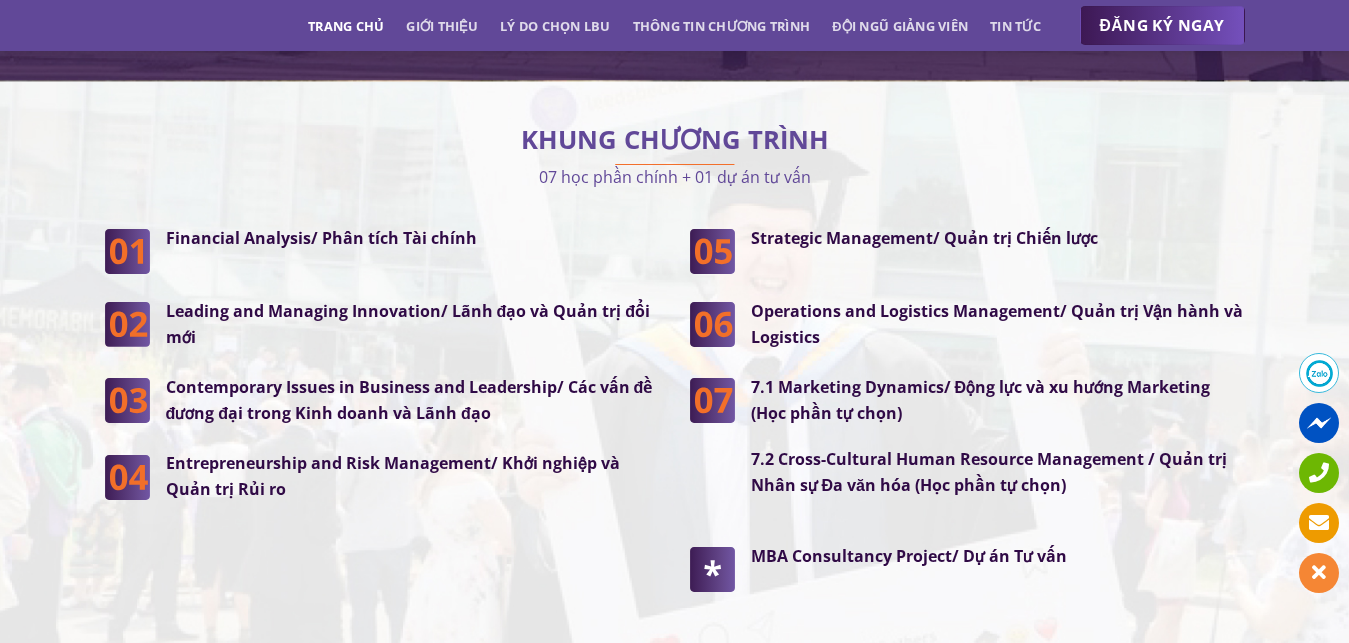 click on "Leading and Managing Innovation/ Lãnh đạo và Quản trị đổi mới" at bounding box center [413, 324] 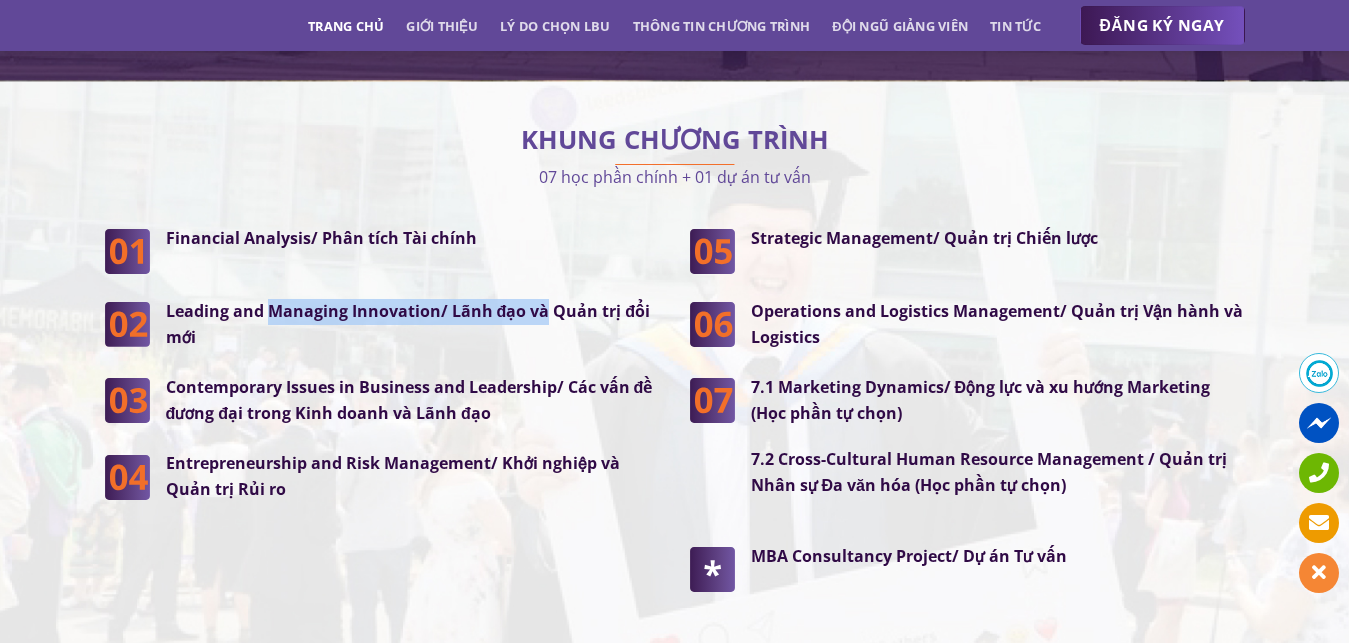 drag, startPoint x: 270, startPoint y: 299, endPoint x: 541, endPoint y: 300, distance: 271.00183 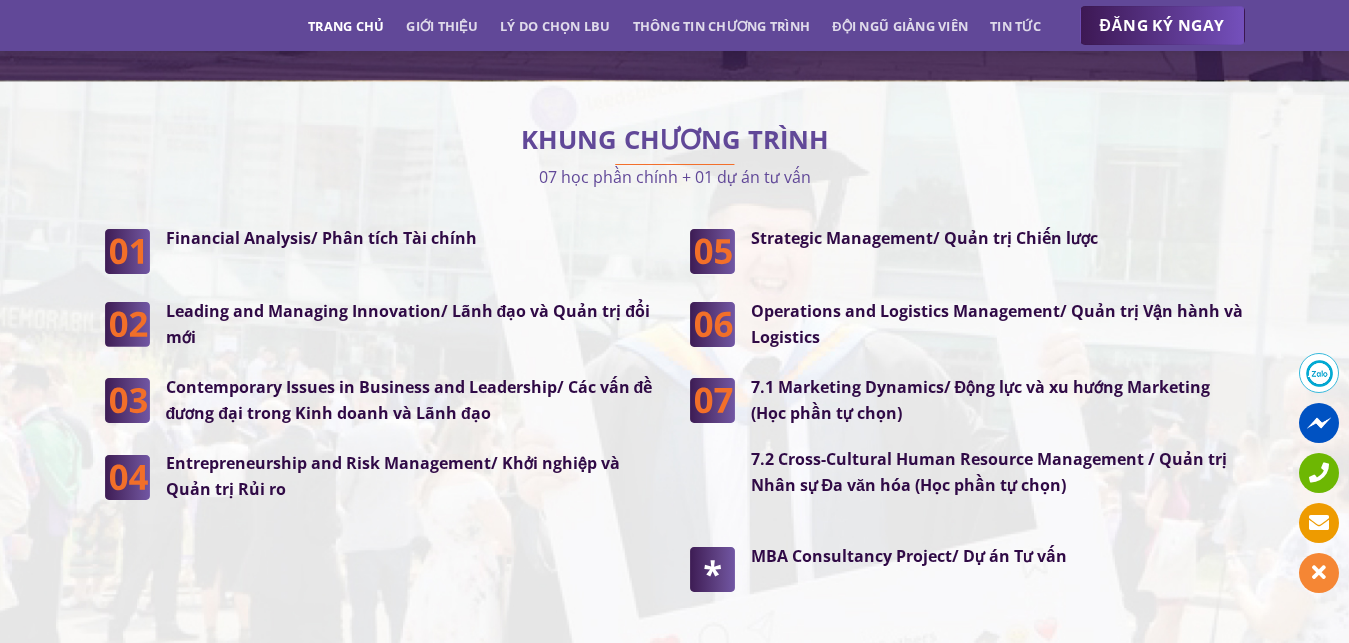 click on "Leading and Managing Innovation/ Lãnh đạo và Quản trị đổi mới" at bounding box center [413, 324] 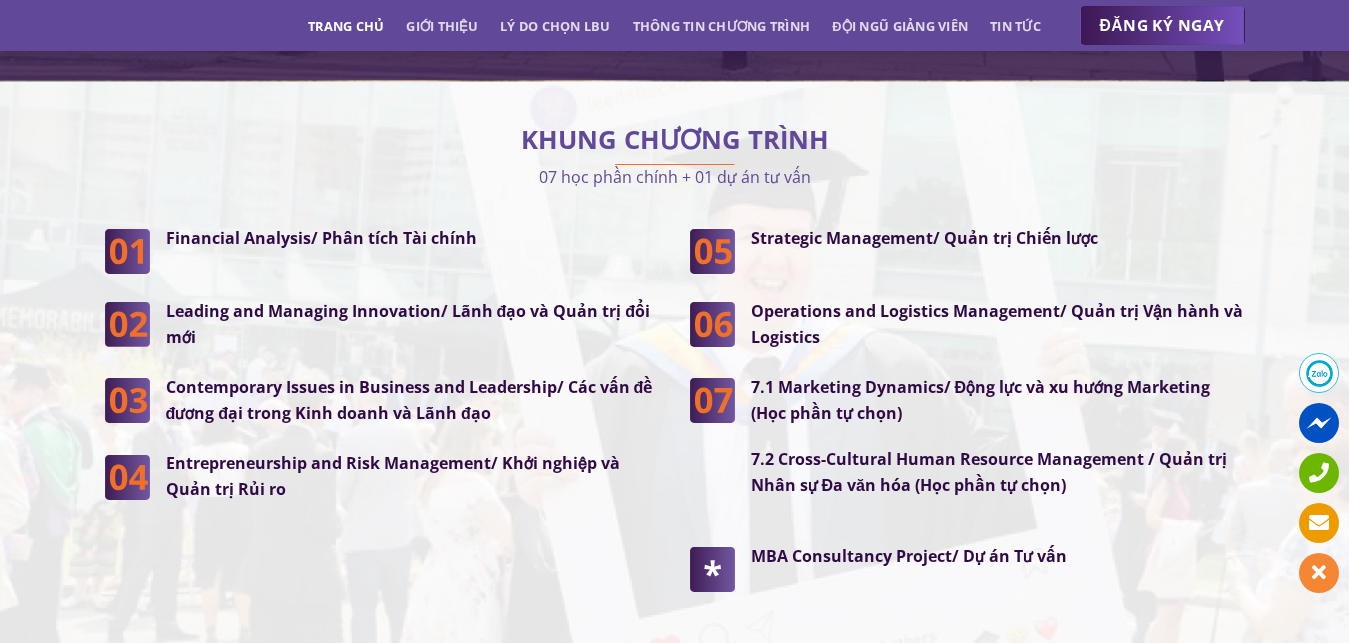 click on "Leading and Managing Innovation/ Lãnh đạo và Quản trị đổi mới" at bounding box center (413, 324) 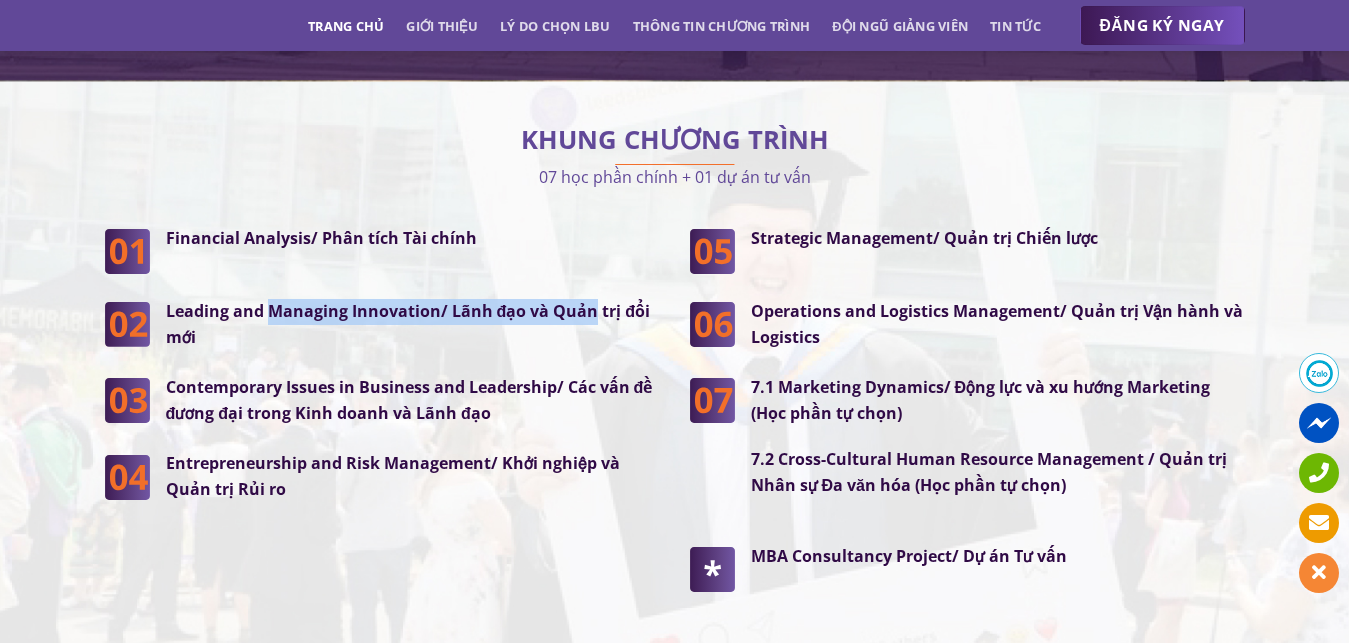 drag, startPoint x: 269, startPoint y: 300, endPoint x: 590, endPoint y: 291, distance: 321.12613 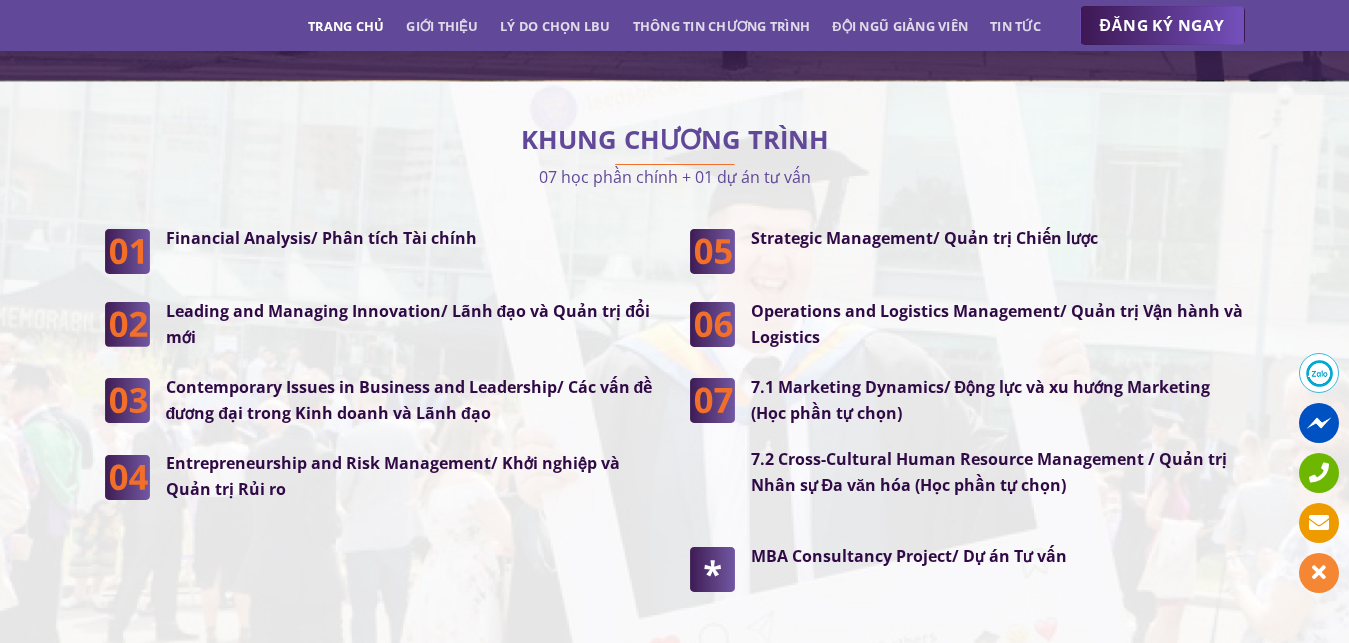 click on "Leading and Managing Innovation/ Lãnh đạo và Quản trị đổi mới" at bounding box center [413, 324] 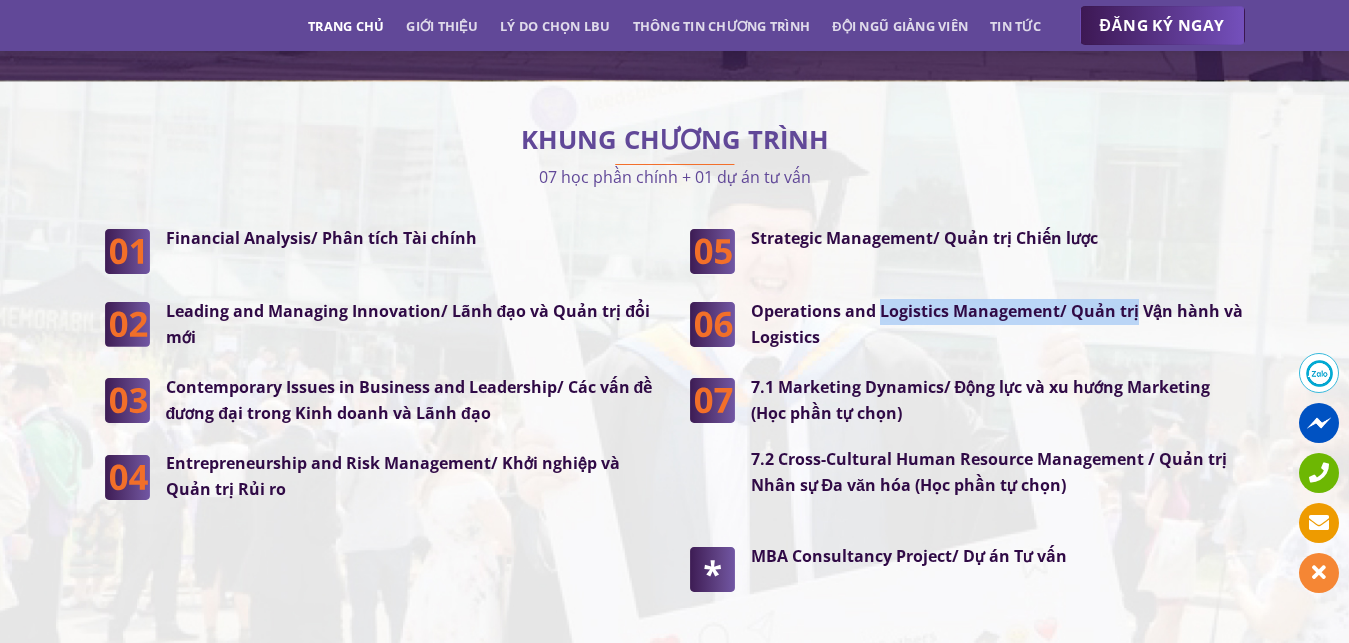 drag, startPoint x: 879, startPoint y: 297, endPoint x: 1133, endPoint y: 292, distance: 254.04921 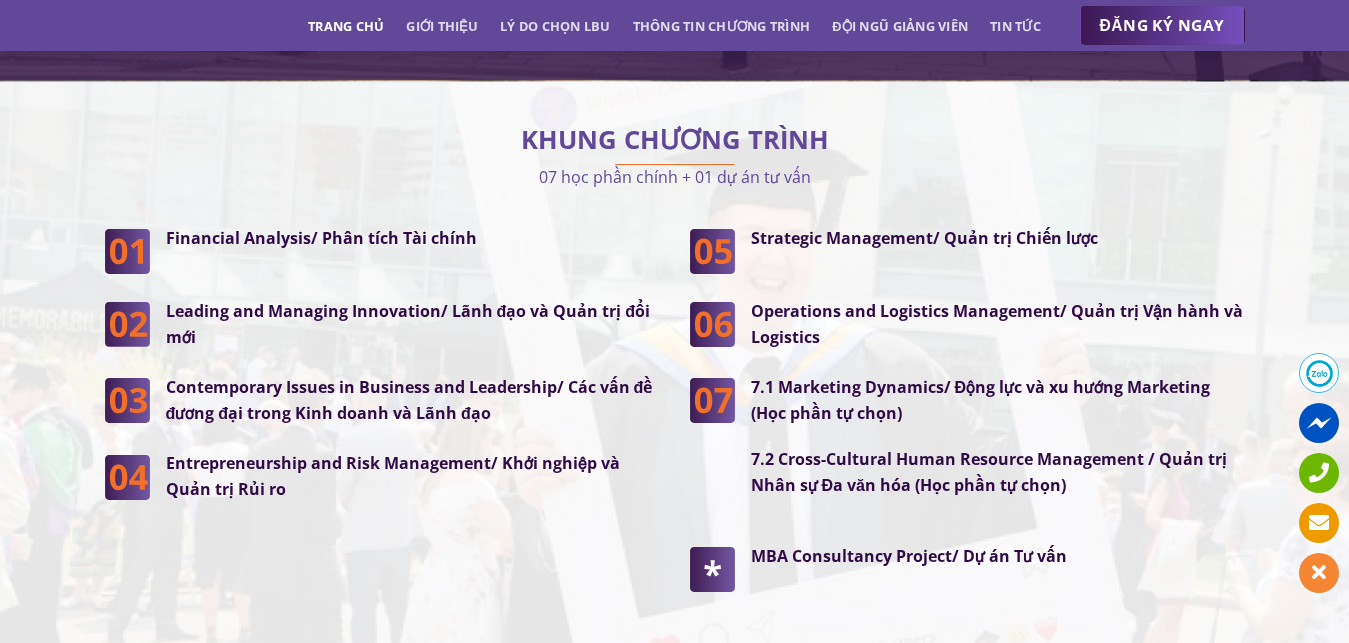 click on "Operations and Logistics Management/ Quản trị Vận hành và Logistics" at bounding box center [998, 324] 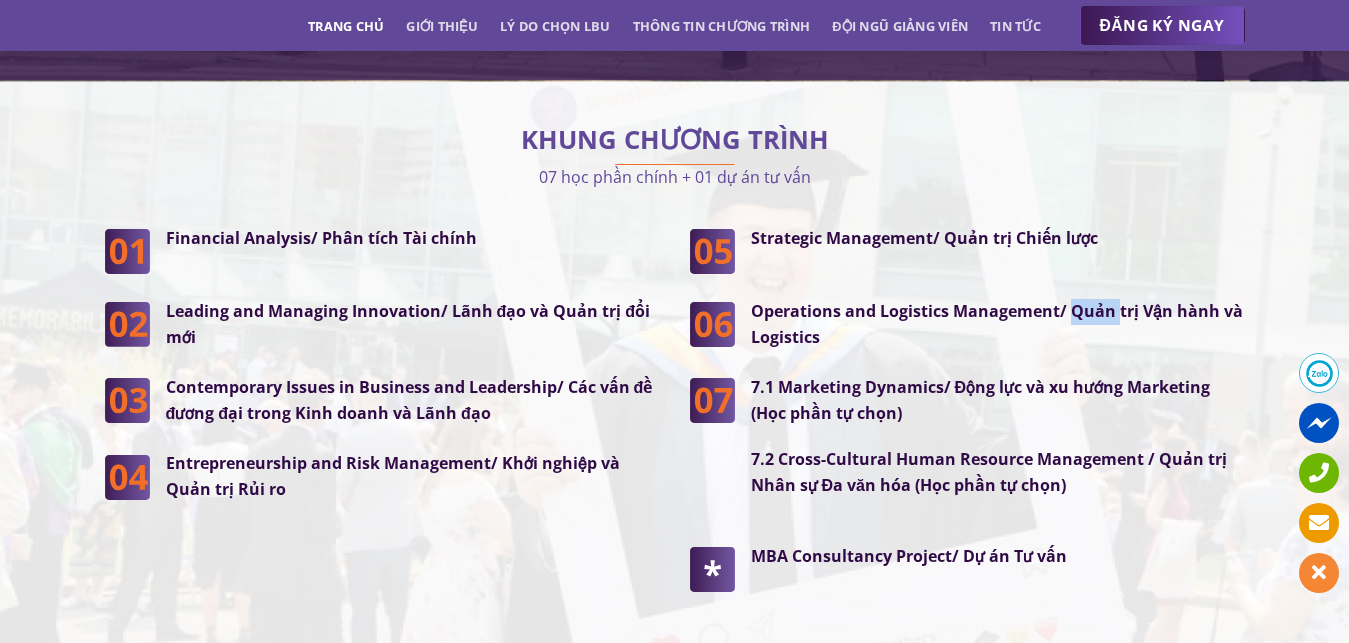 click on "Operations and Logistics Management/ Quản trị Vận hành và Logistics" at bounding box center [997, 324] 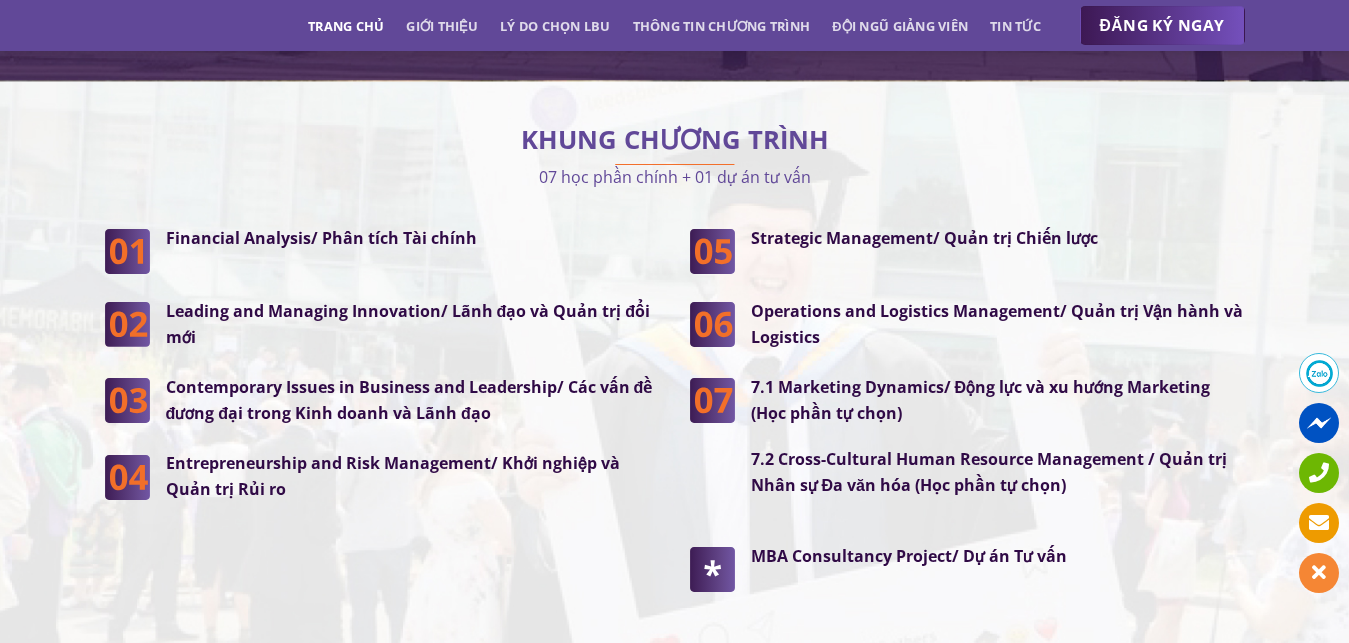 click on "Operations and Logistics Management/ Quản trị Vận hành và Logistics" at bounding box center [998, 324] 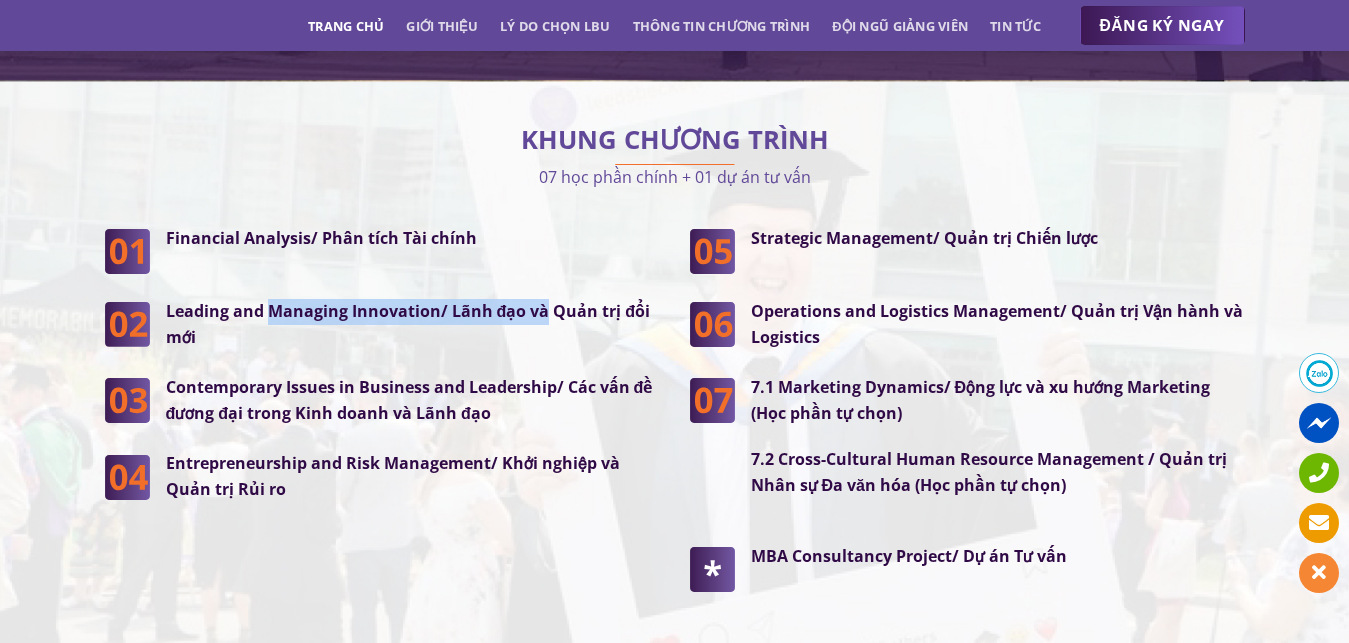 drag, startPoint x: 267, startPoint y: 297, endPoint x: 542, endPoint y: 298, distance: 275.00183 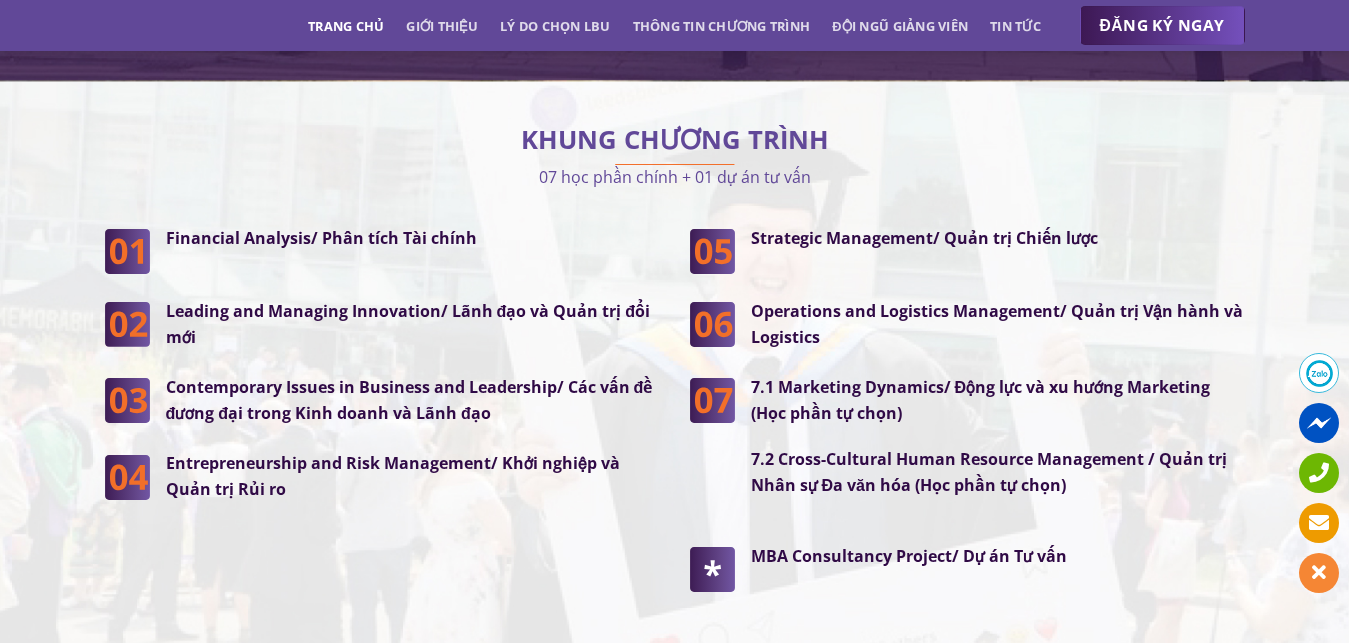 click on "Leading and Managing Innovation/ Lãnh đạo và Quản trị đổi mới" at bounding box center (413, 324) 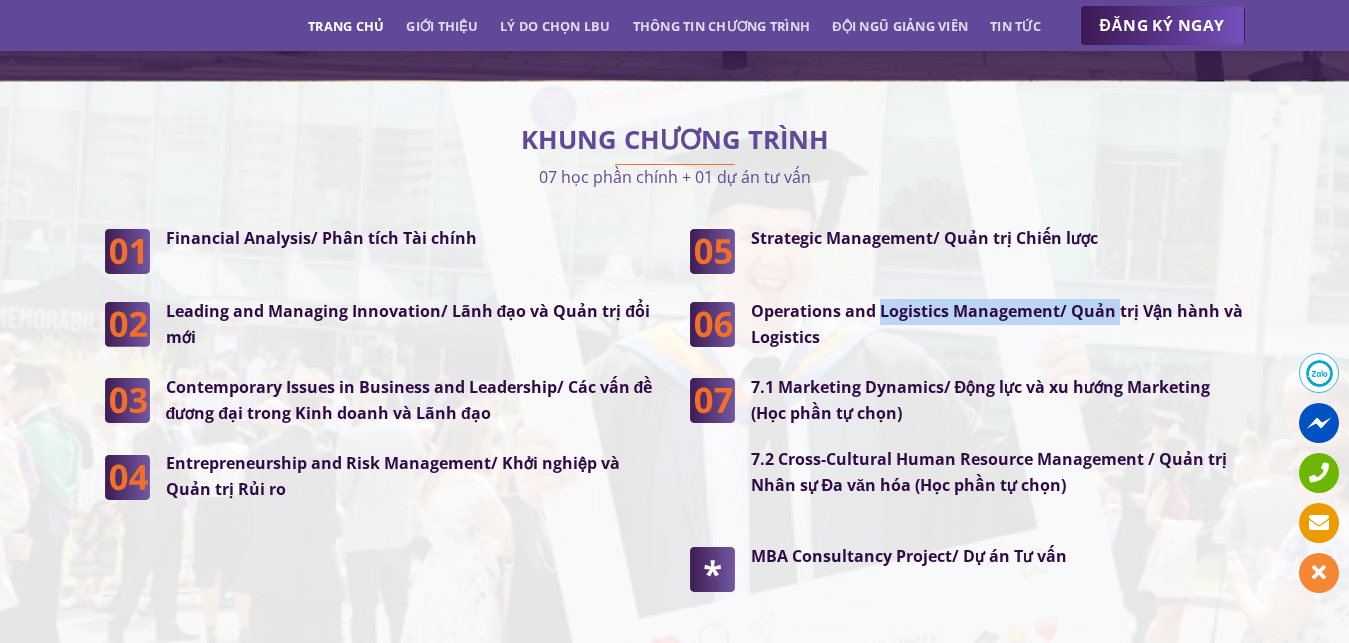 drag, startPoint x: 879, startPoint y: 299, endPoint x: 1115, endPoint y: 297, distance: 236.00847 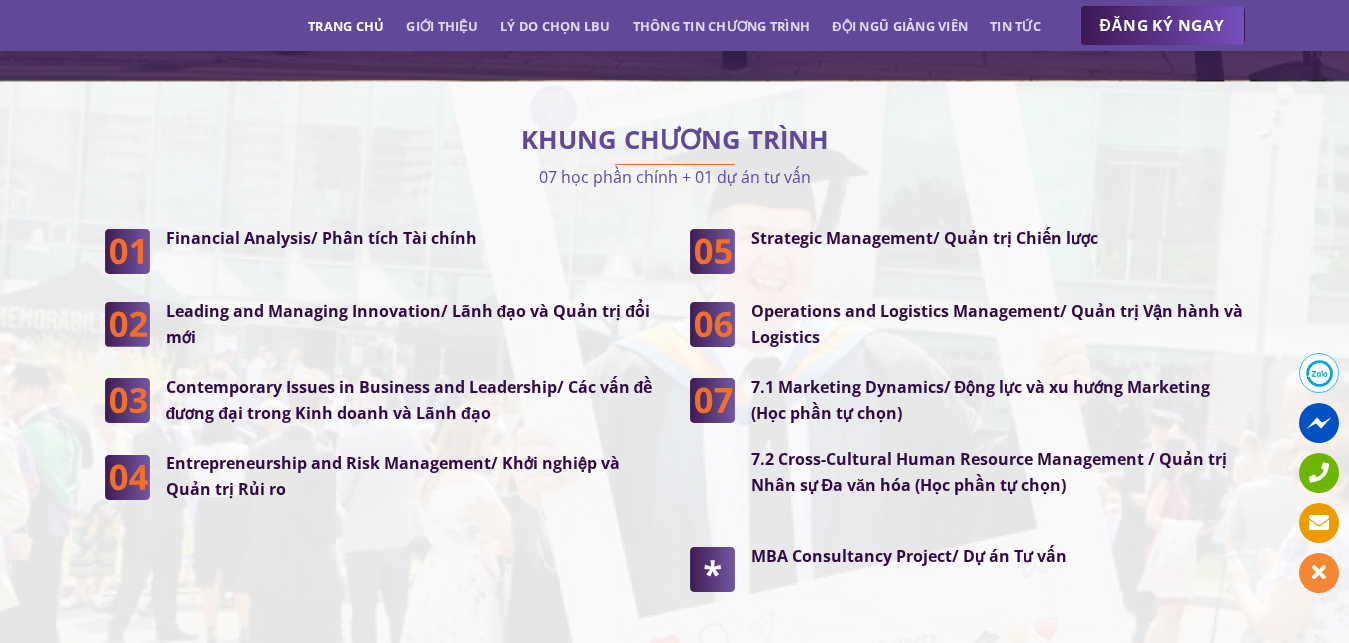 click on "Operations and Logistics Management/ Quản trị Vận hành và Logistics" at bounding box center (998, 324) 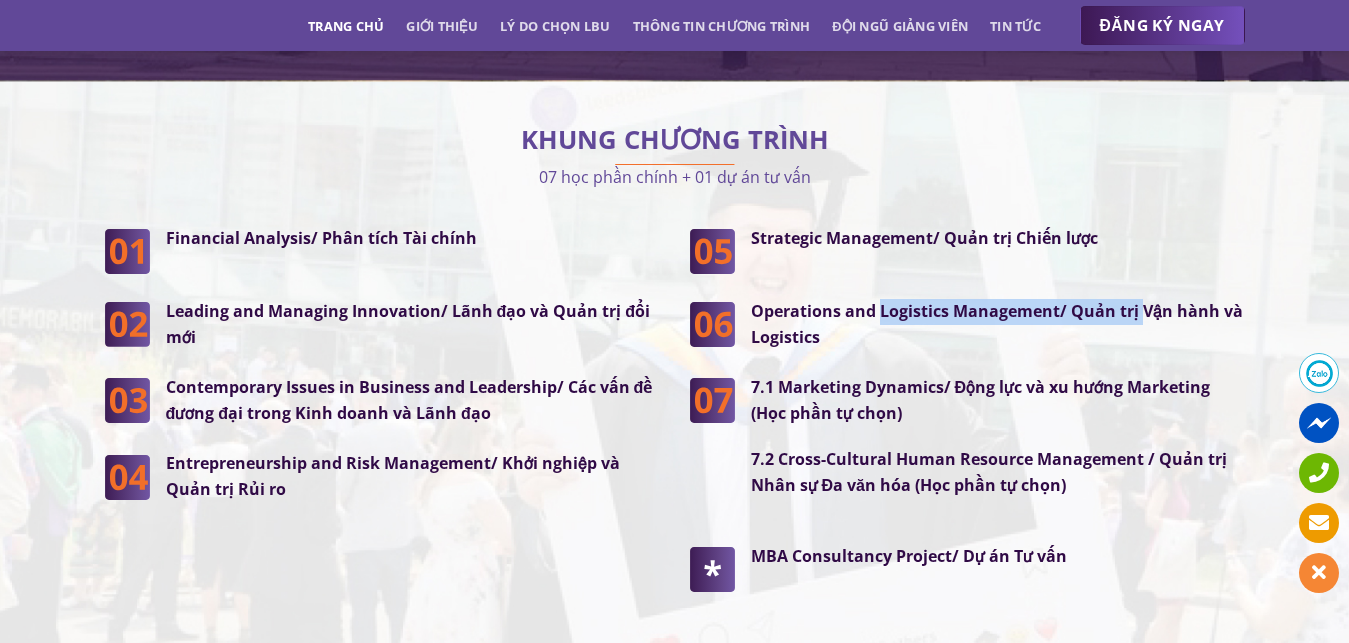 drag, startPoint x: 1139, startPoint y: 302, endPoint x: 882, endPoint y: 304, distance: 257.00778 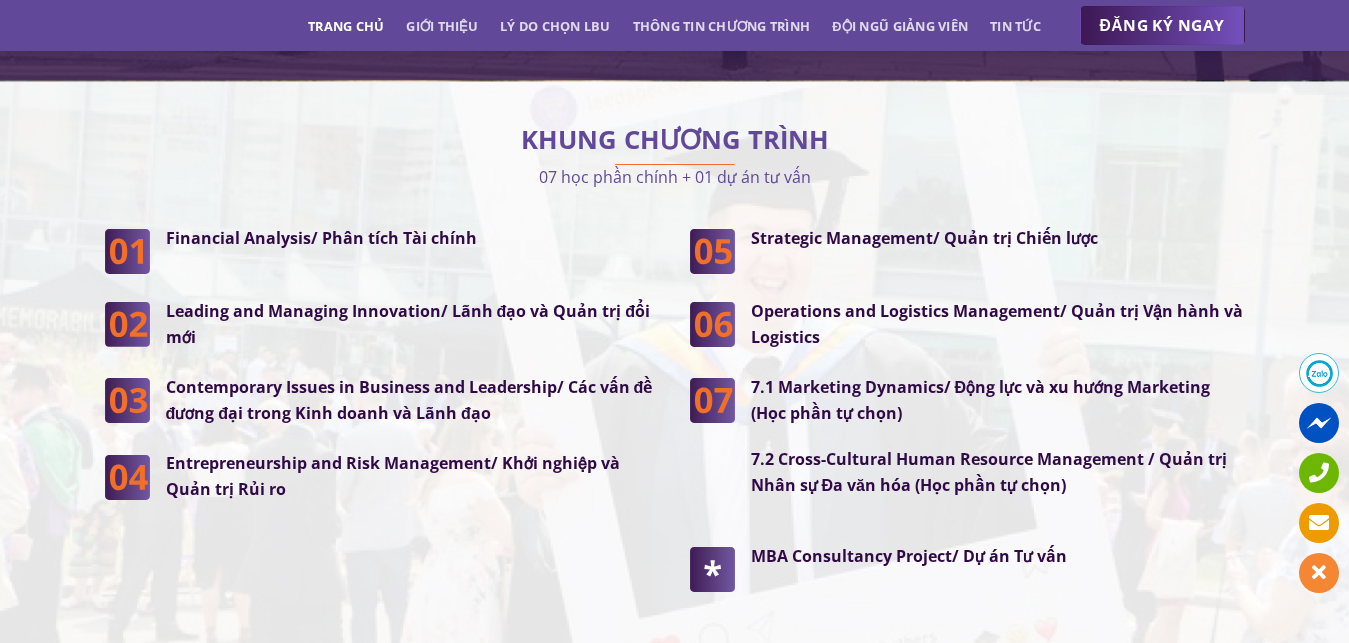 click on "Operations and Logistics Management/ Quản trị Vận hành và Logistics" at bounding box center [998, 324] 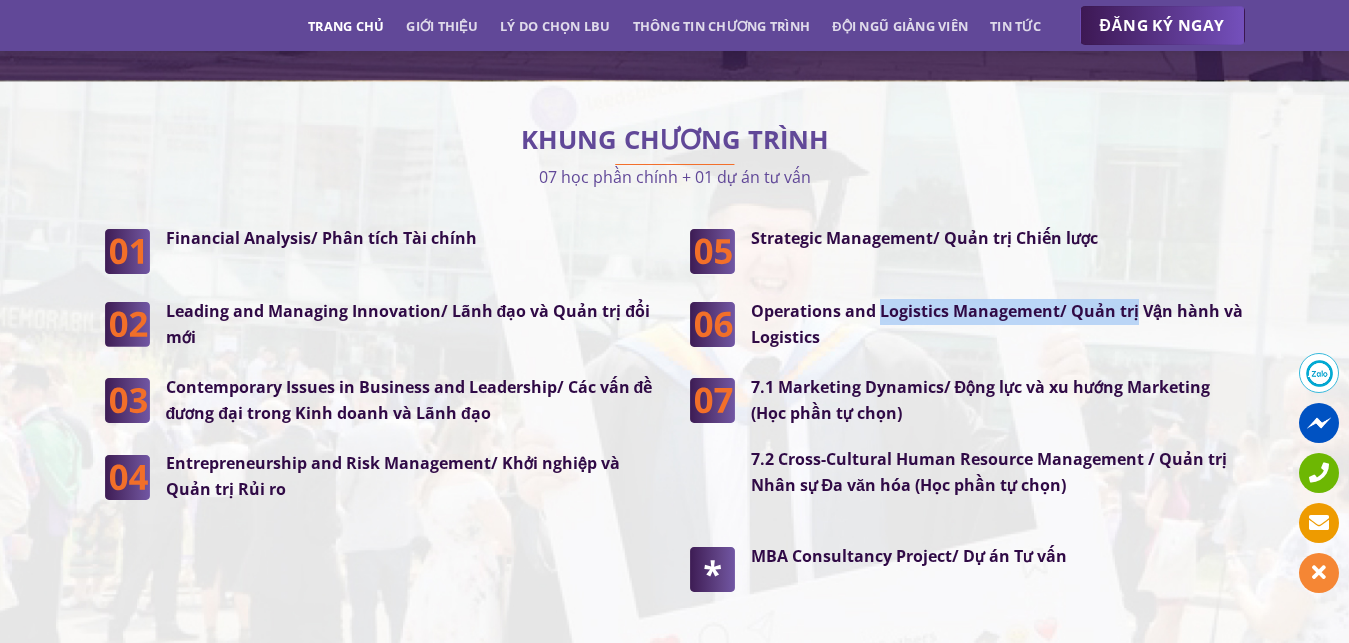 drag, startPoint x: 878, startPoint y: 301, endPoint x: 1136, endPoint y: 308, distance: 258.09494 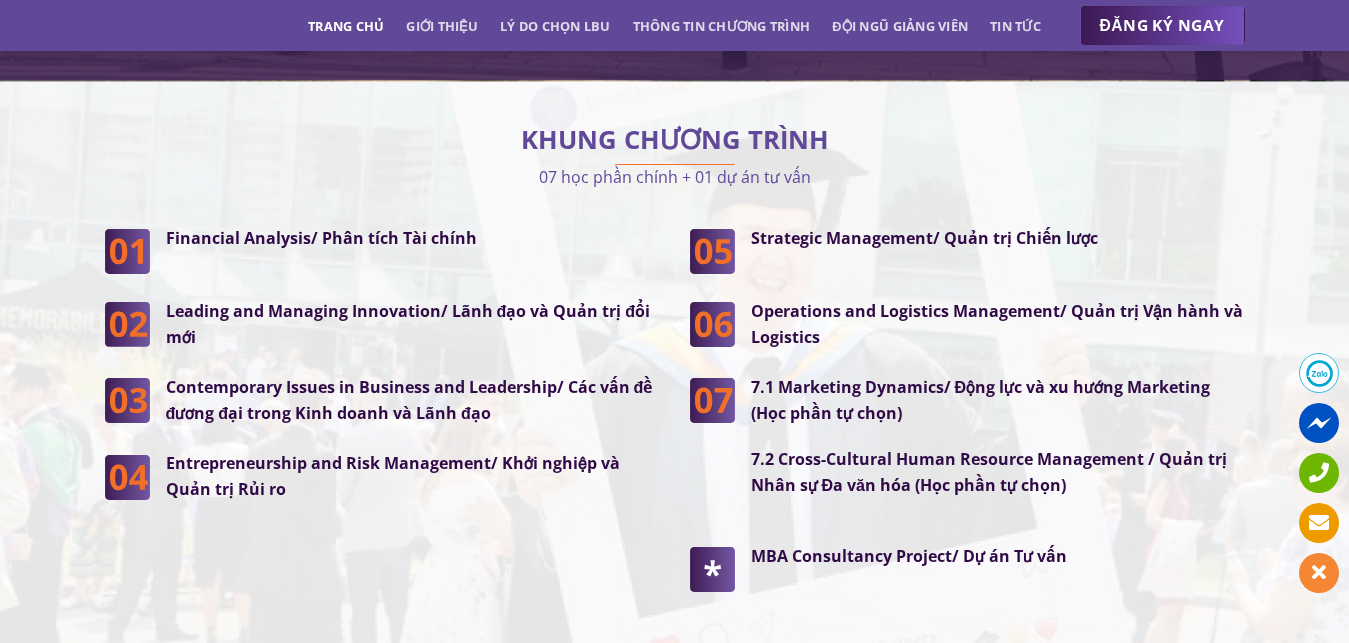 click on "Operations and Logistics Management/ Quản trị Vận hành và Logistics" at bounding box center [998, 324] 